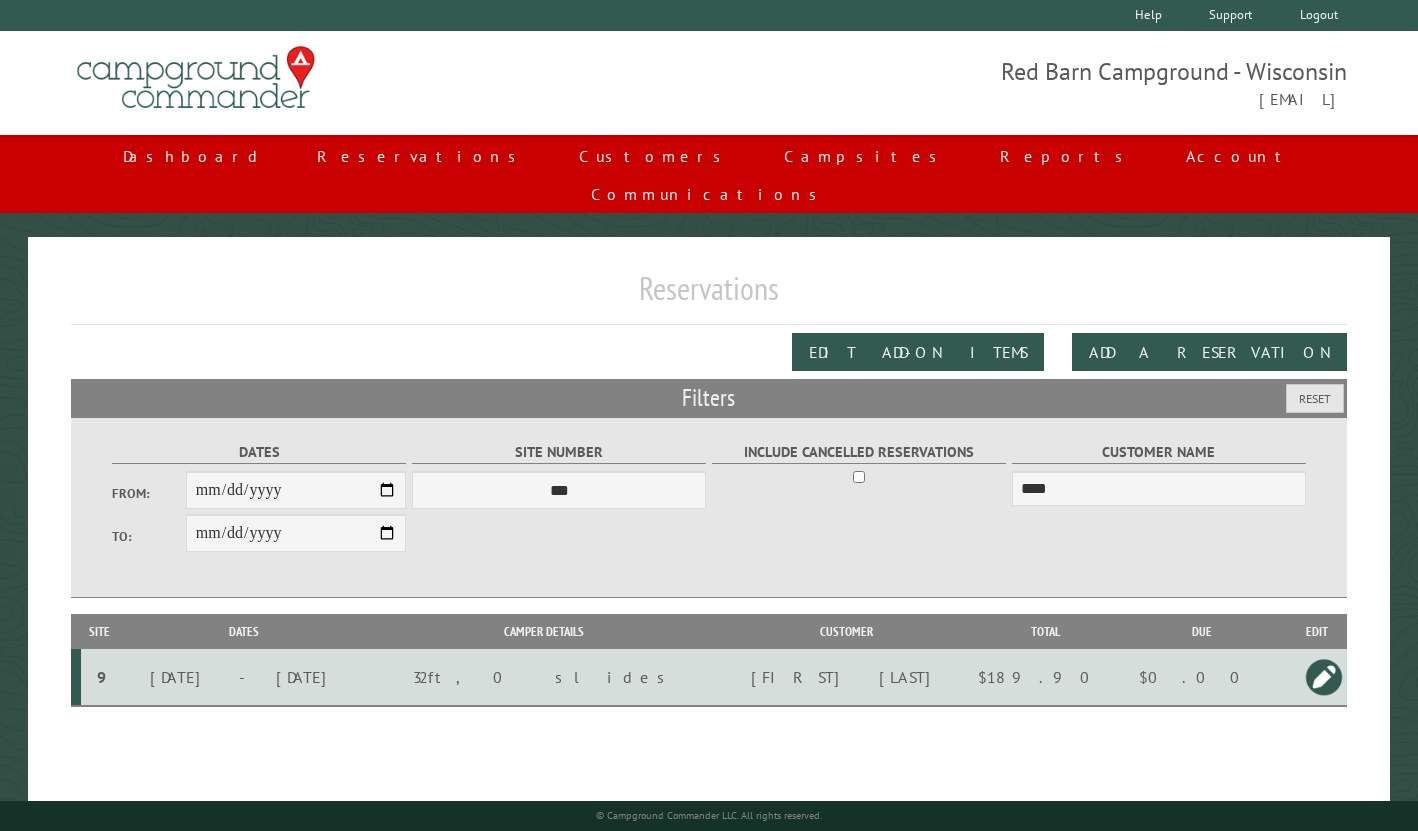 scroll, scrollTop: 0, scrollLeft: 0, axis: both 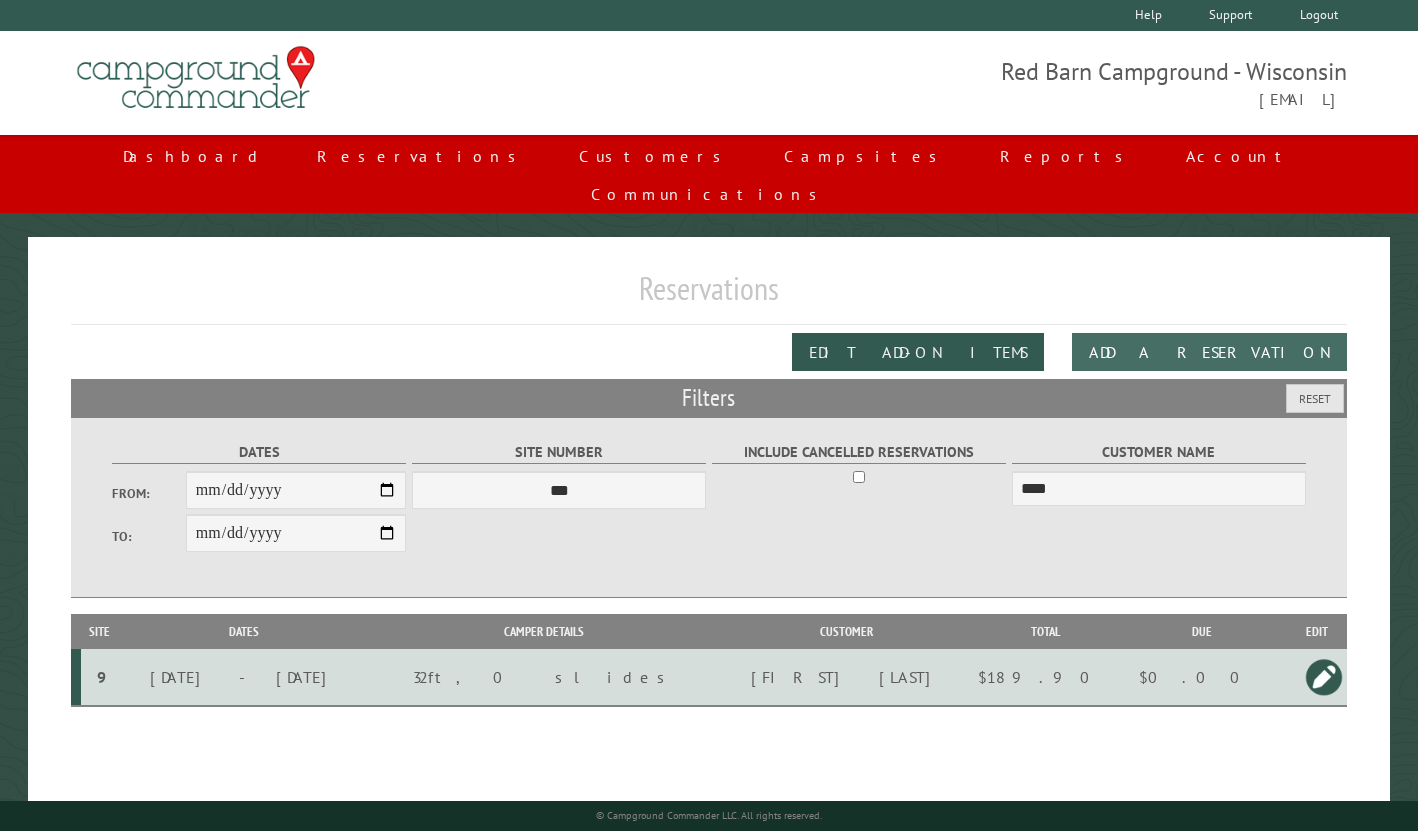 click on "Add a Reservation" at bounding box center [1209, 352] 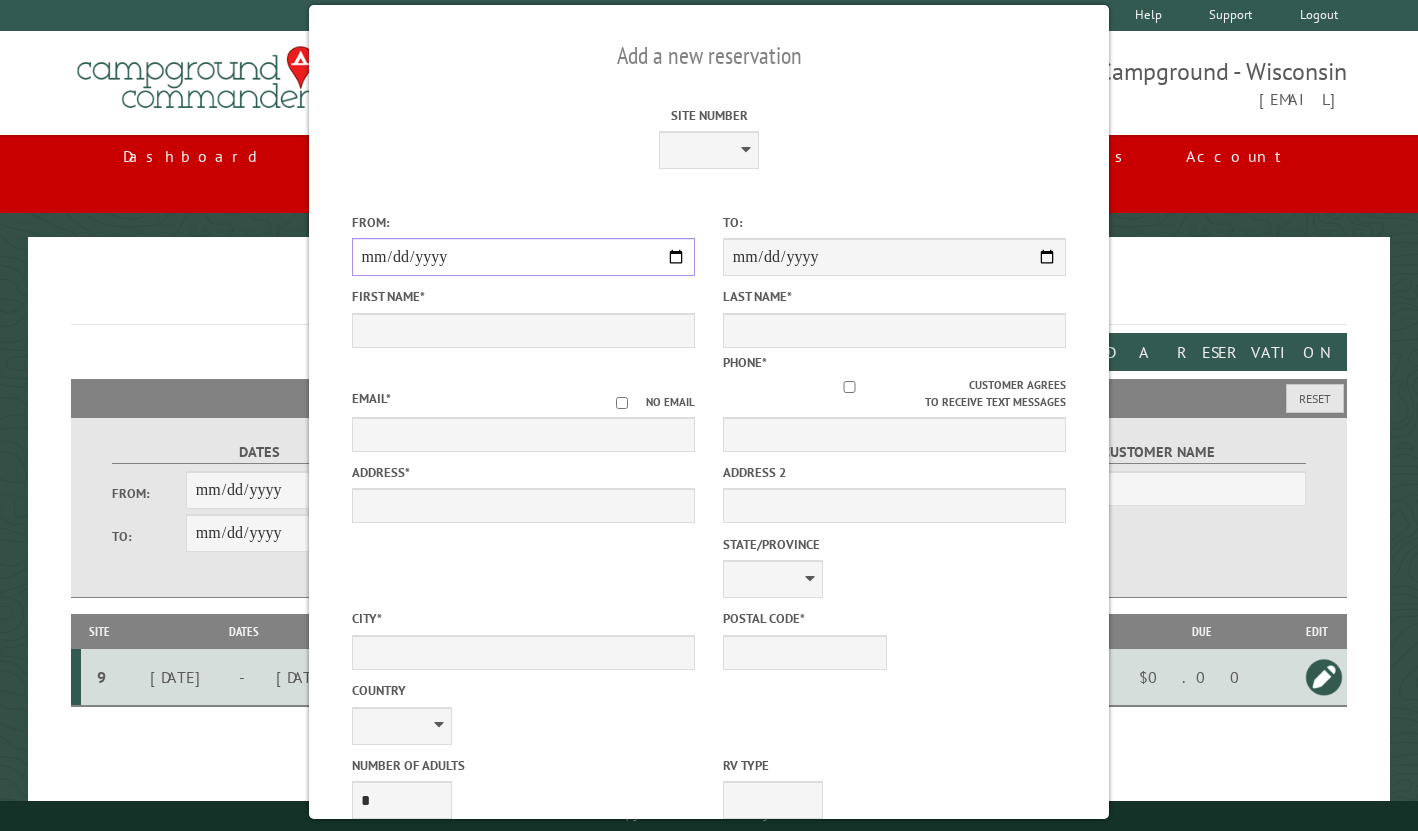 click on "From:" at bounding box center (523, 257) 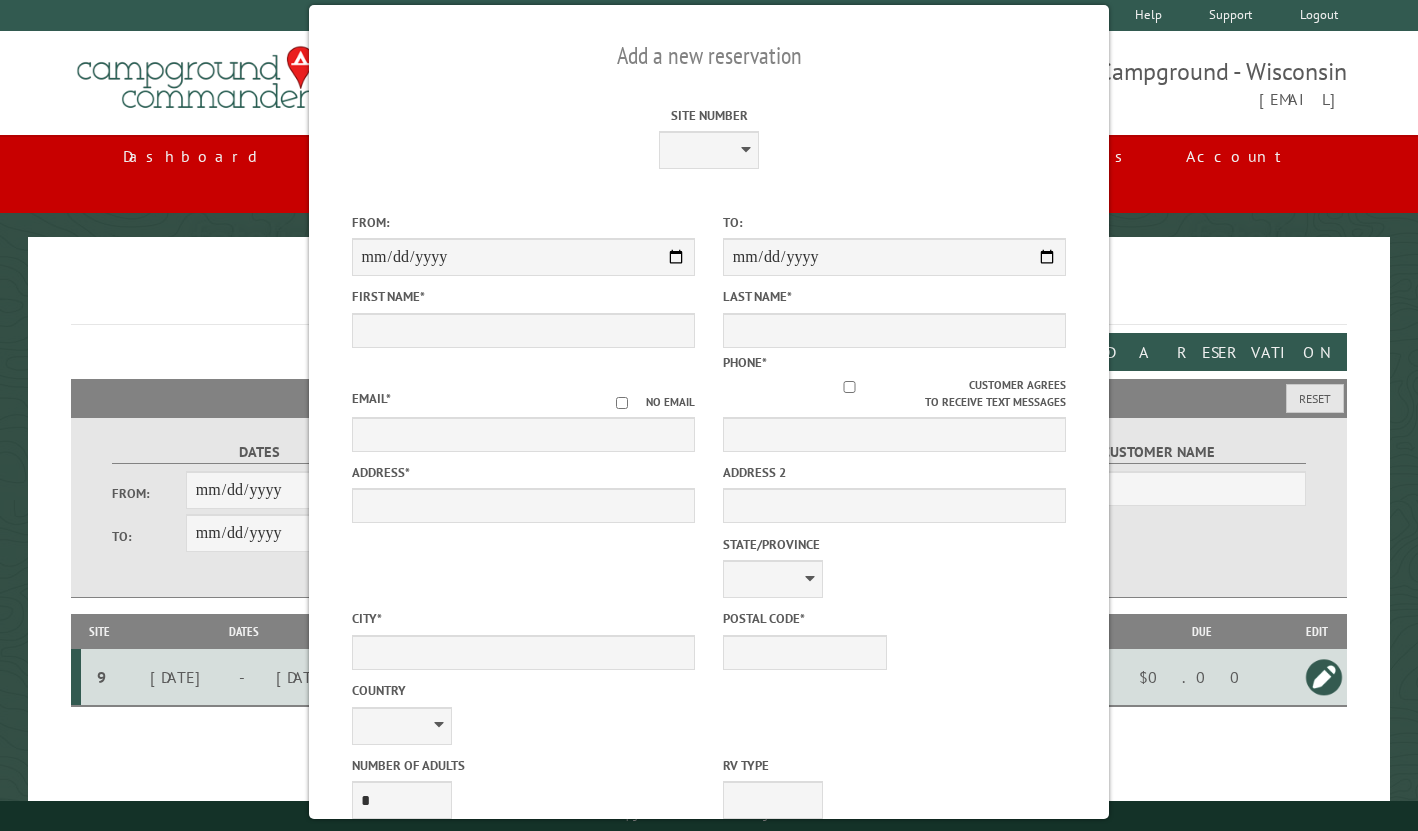 type on "**********" 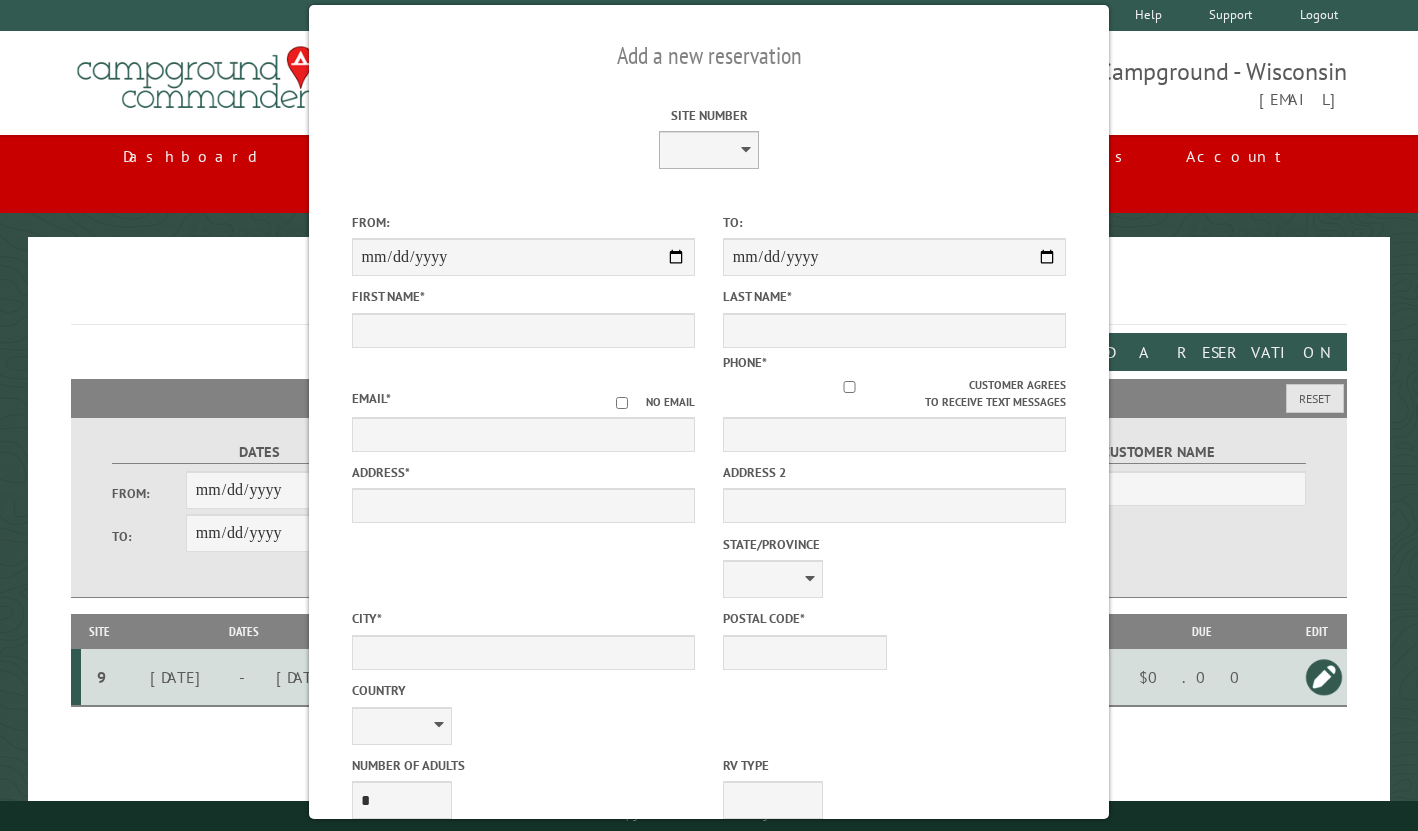 type on "**********" 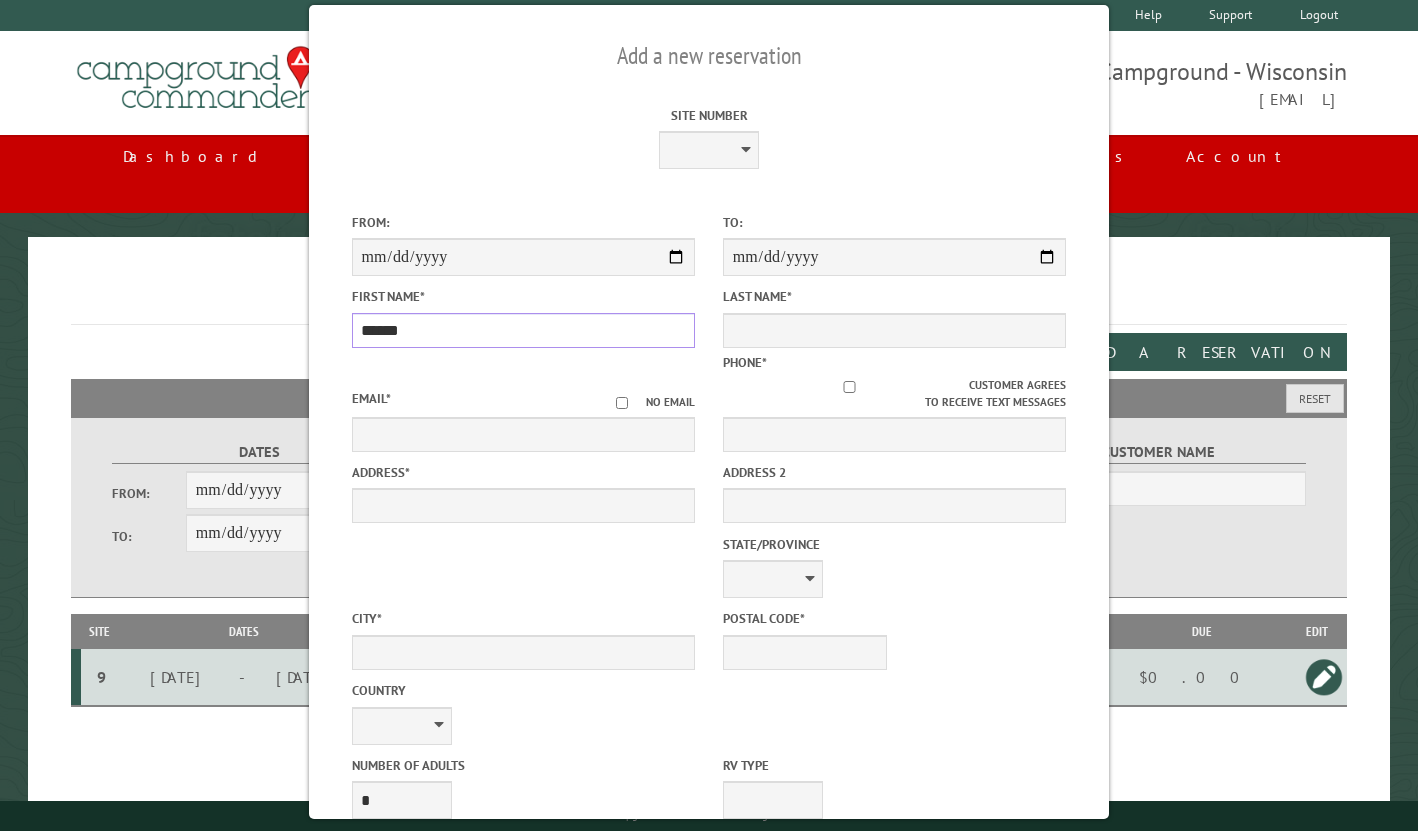 type on "******" 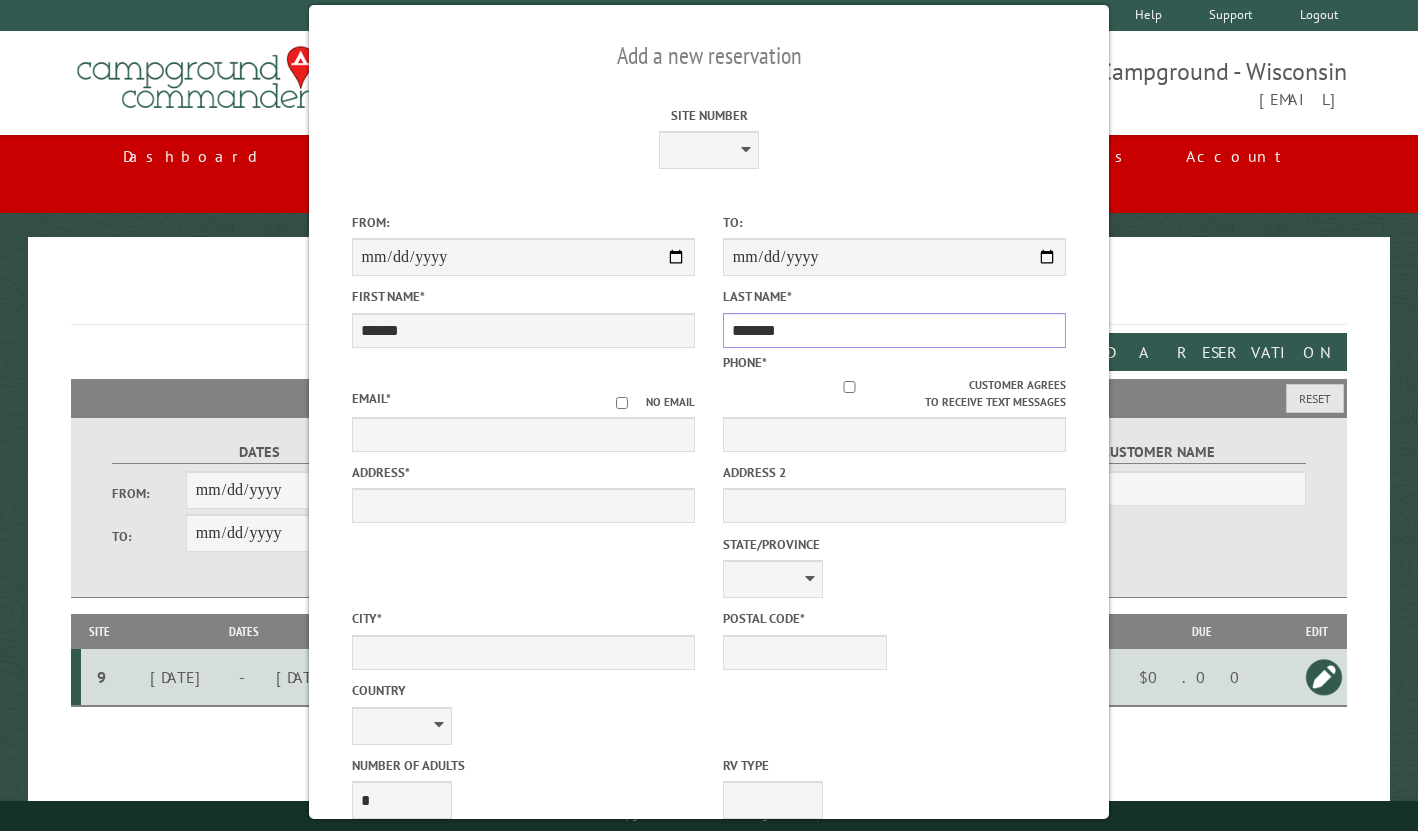 type on "*******" 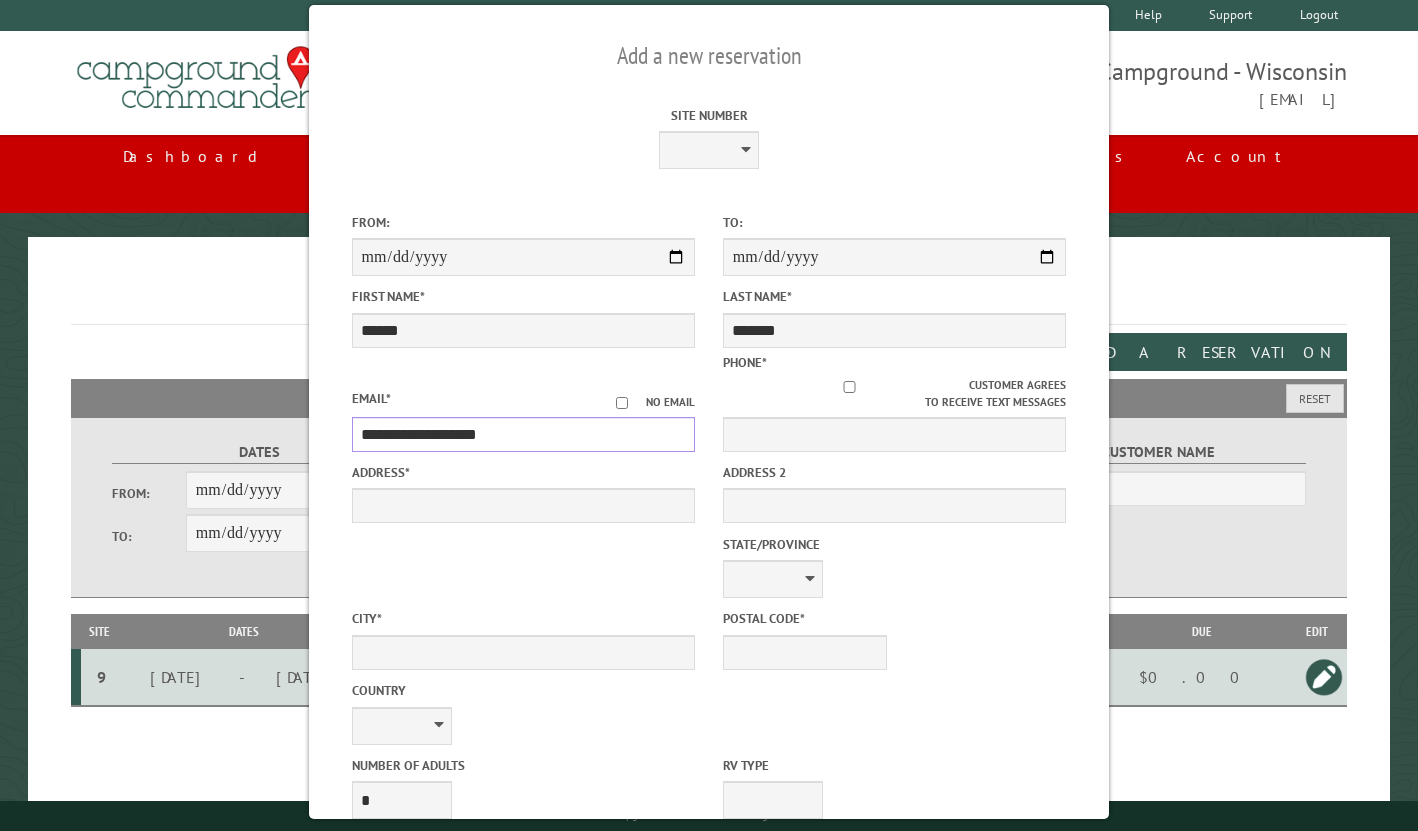 type on "**********" 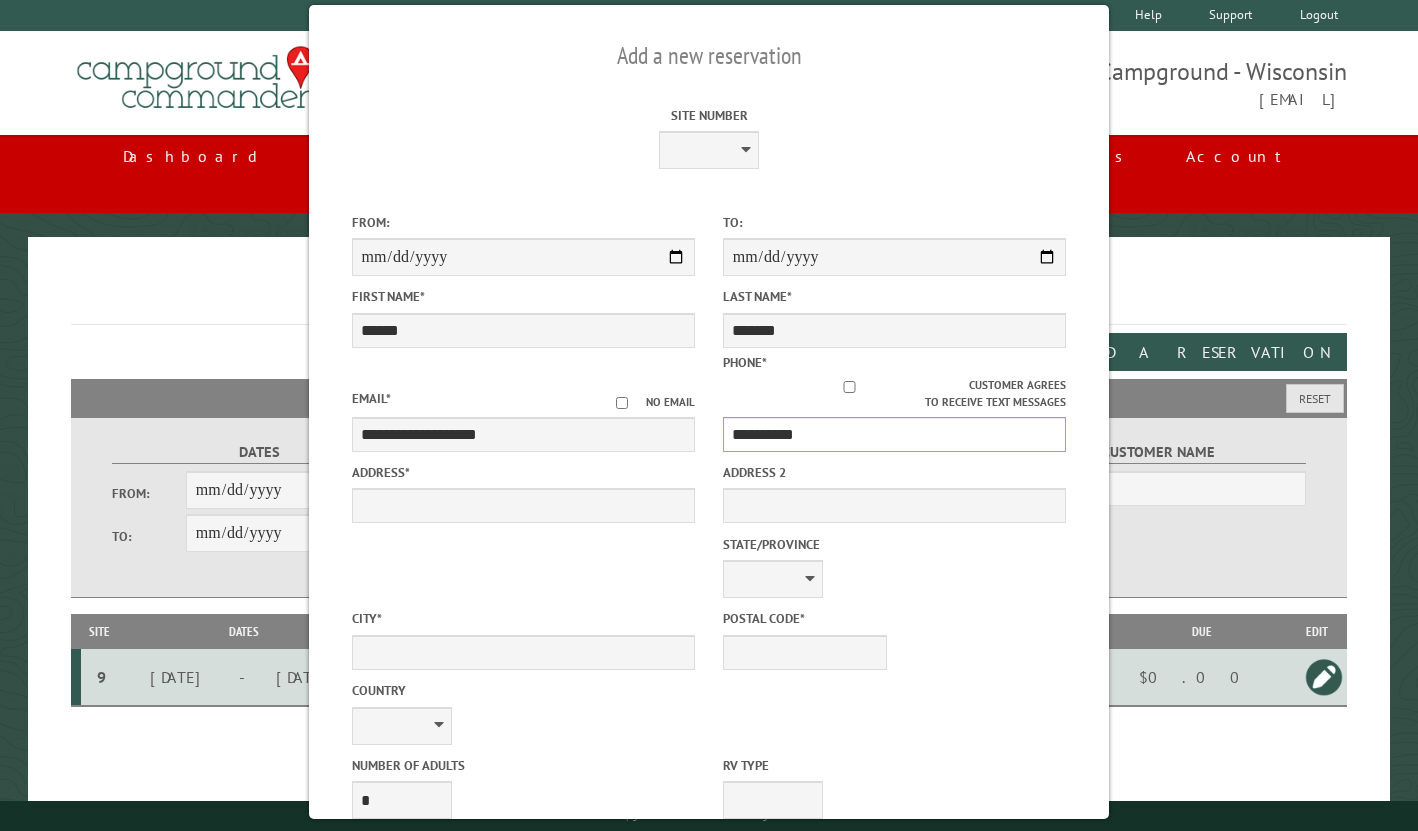 type on "**********" 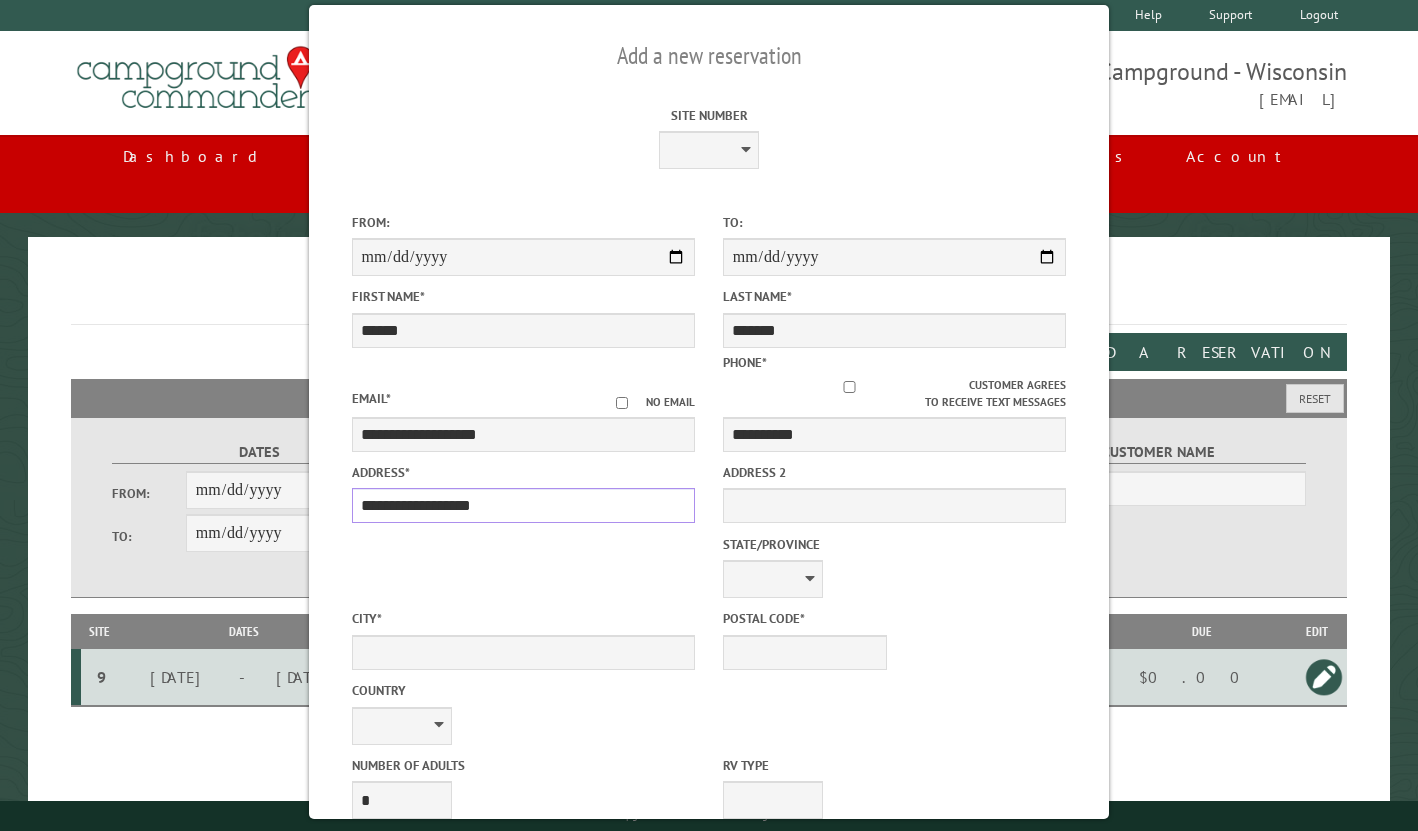 type on "**********" 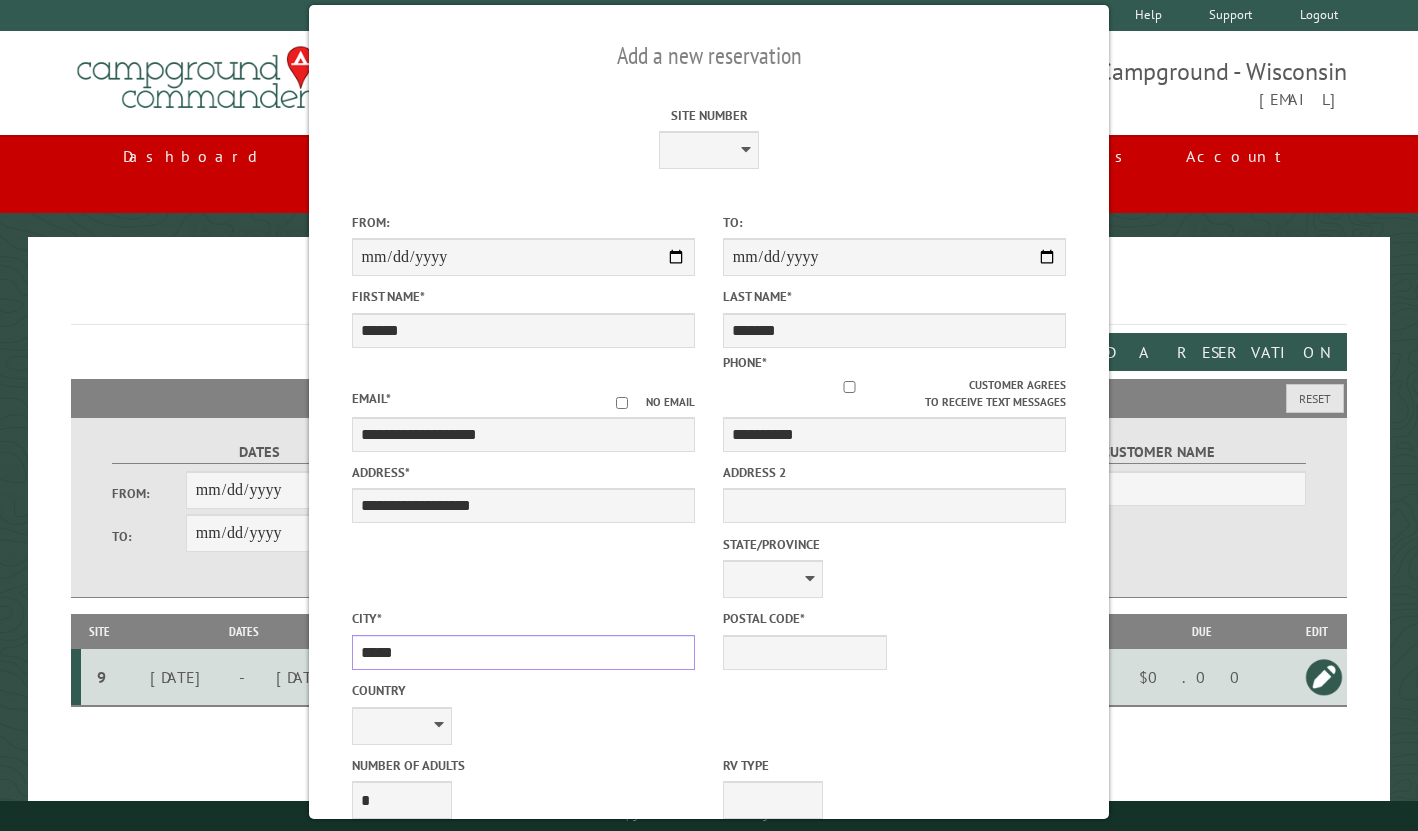 type on "*****" 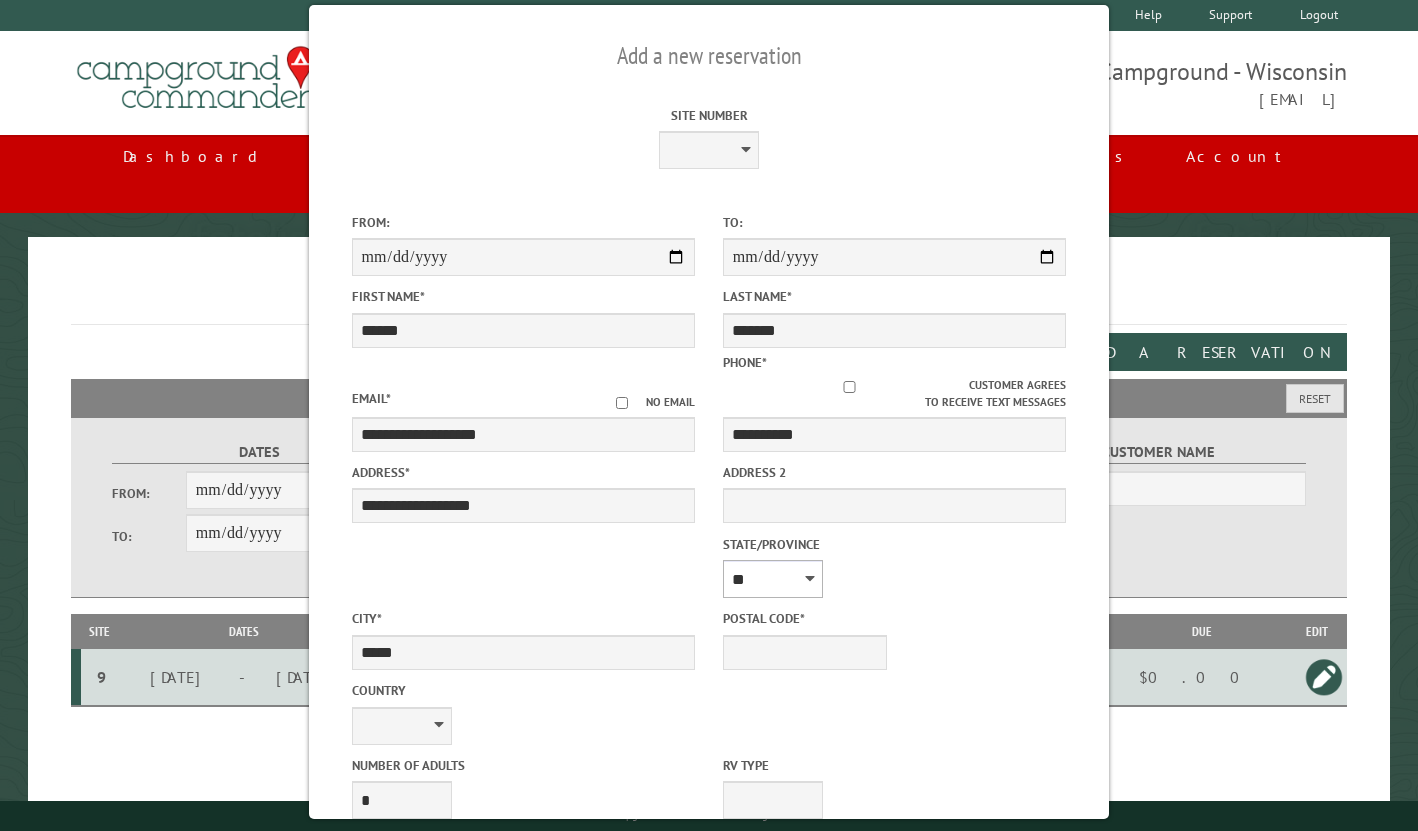 select on "**" 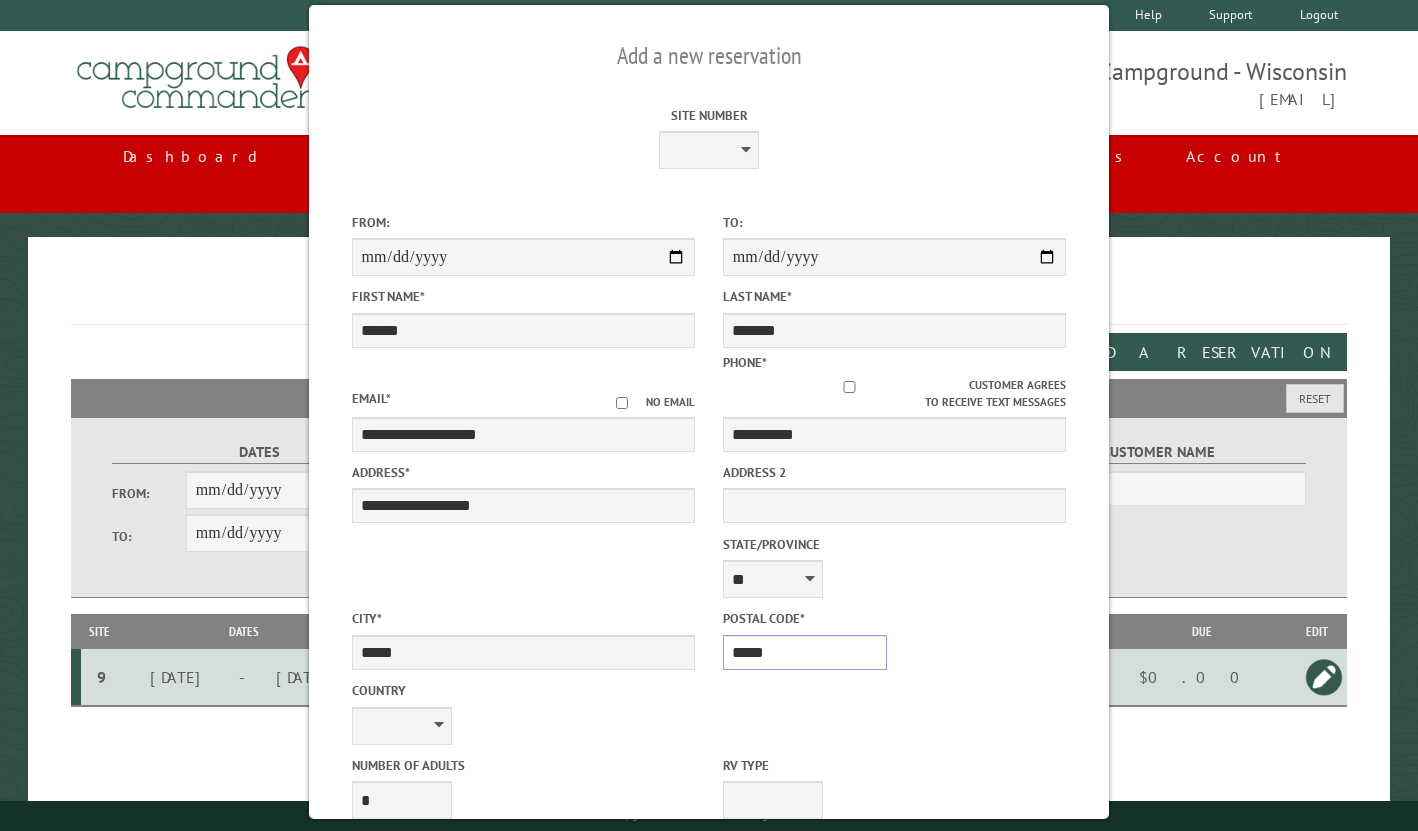 type on "*****" 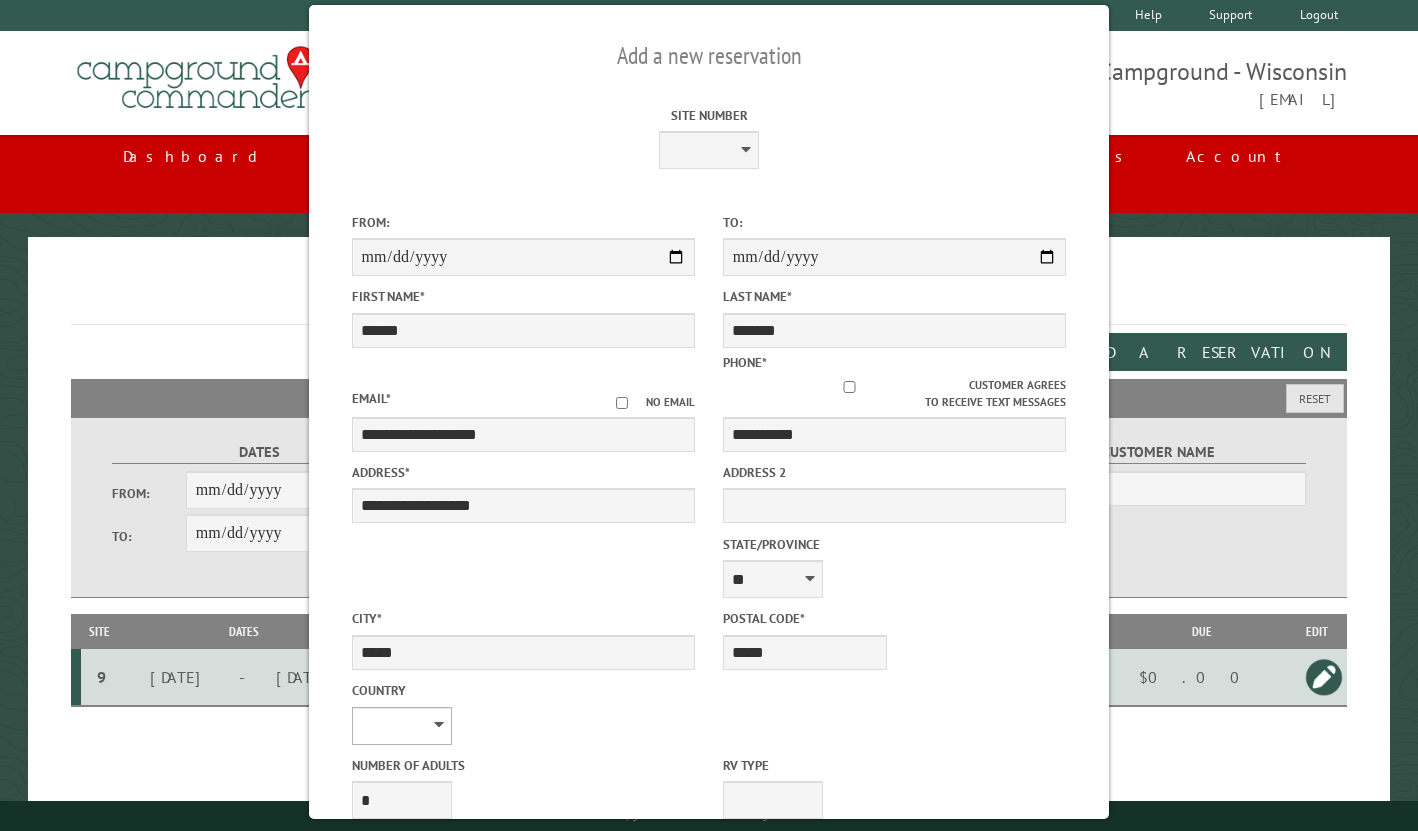 select on "**" 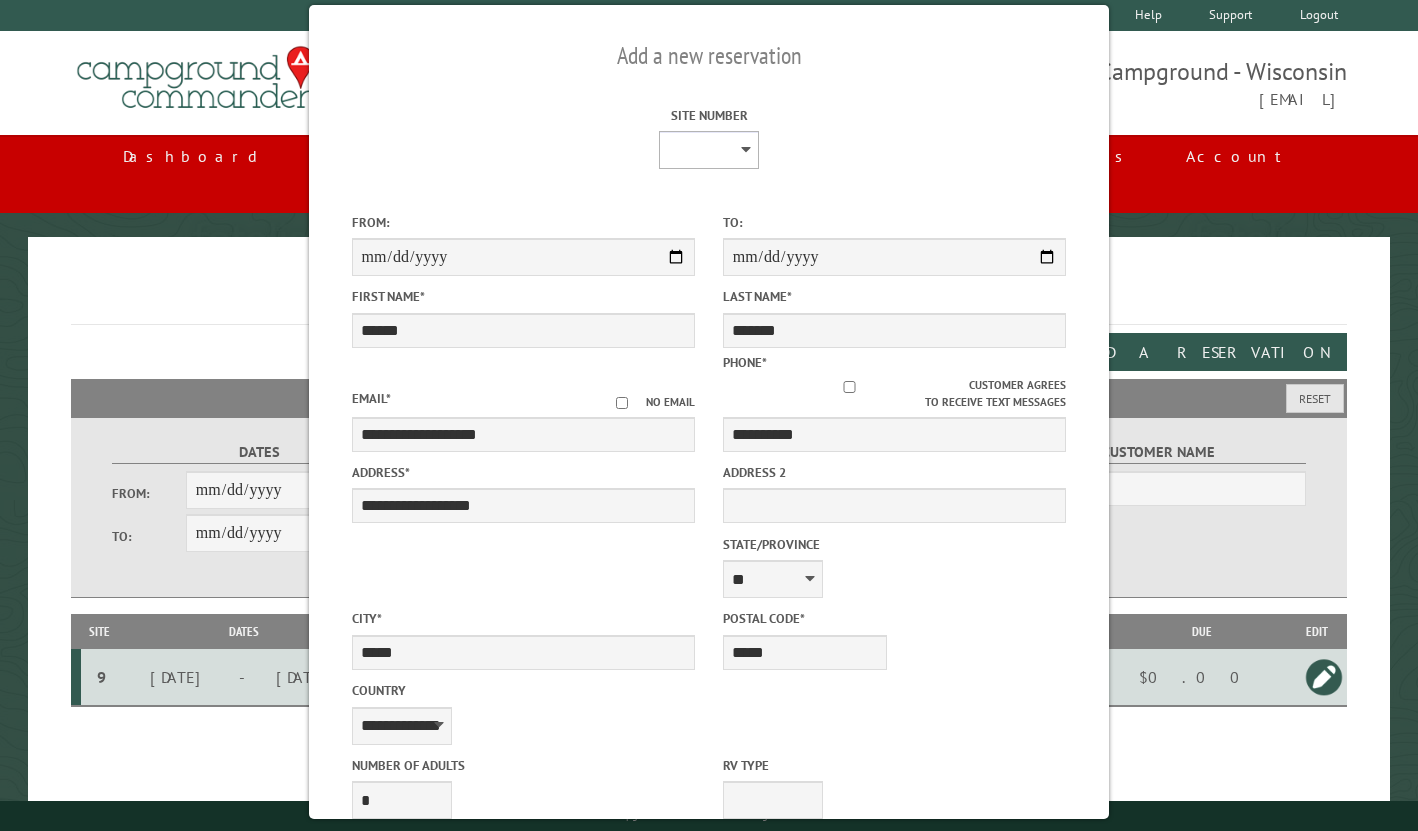 select on "***" 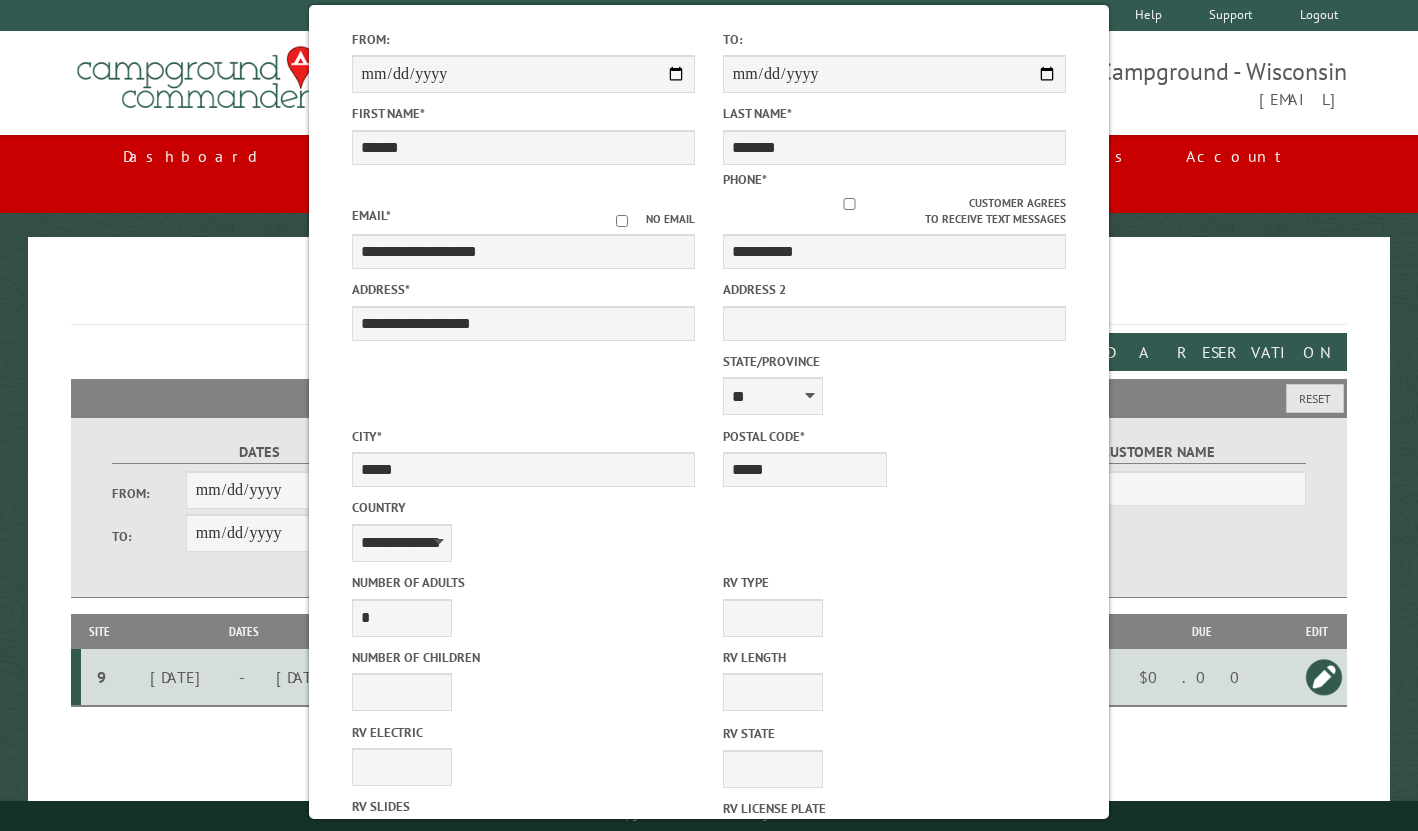 scroll, scrollTop: 241, scrollLeft: 0, axis: vertical 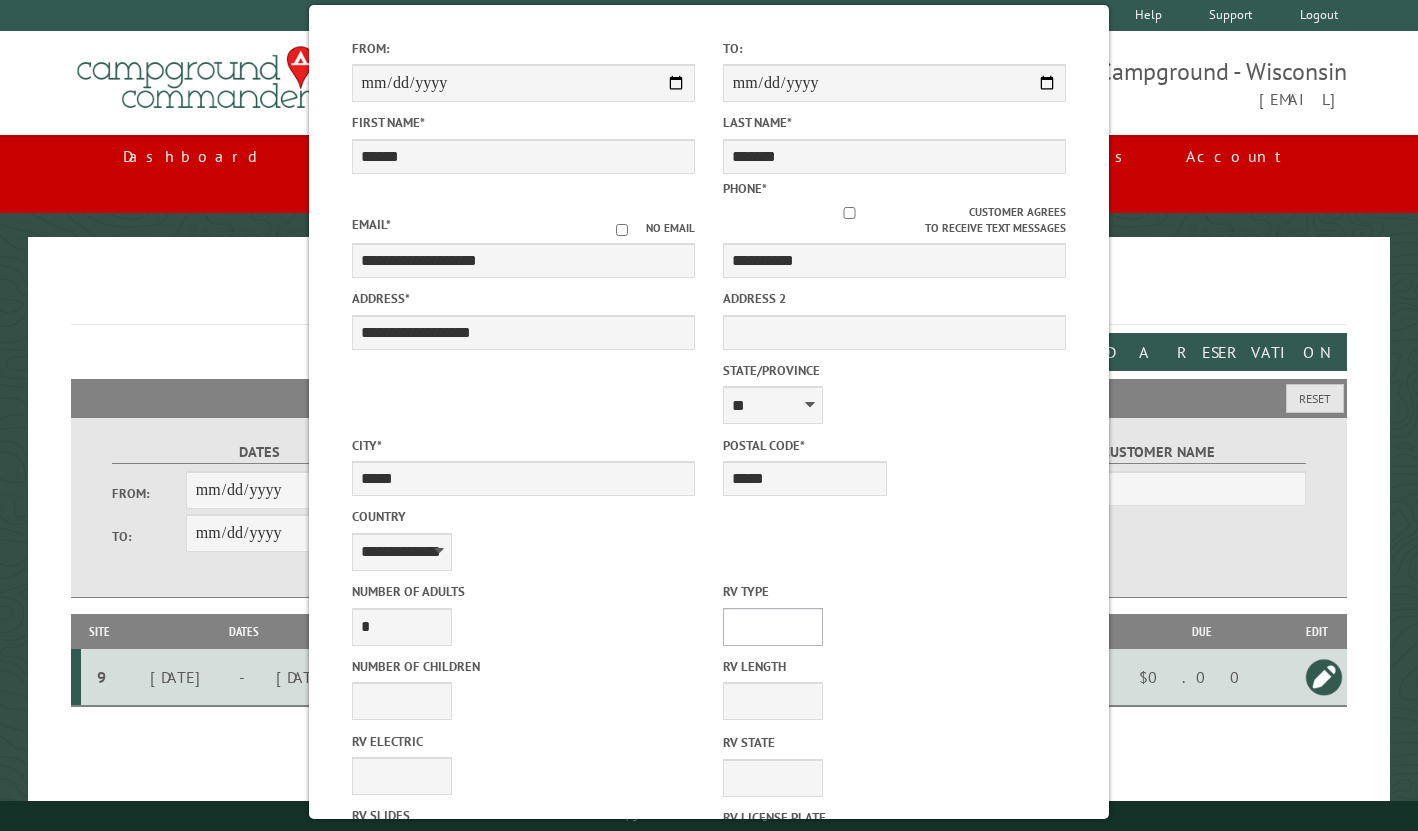 select on "*******" 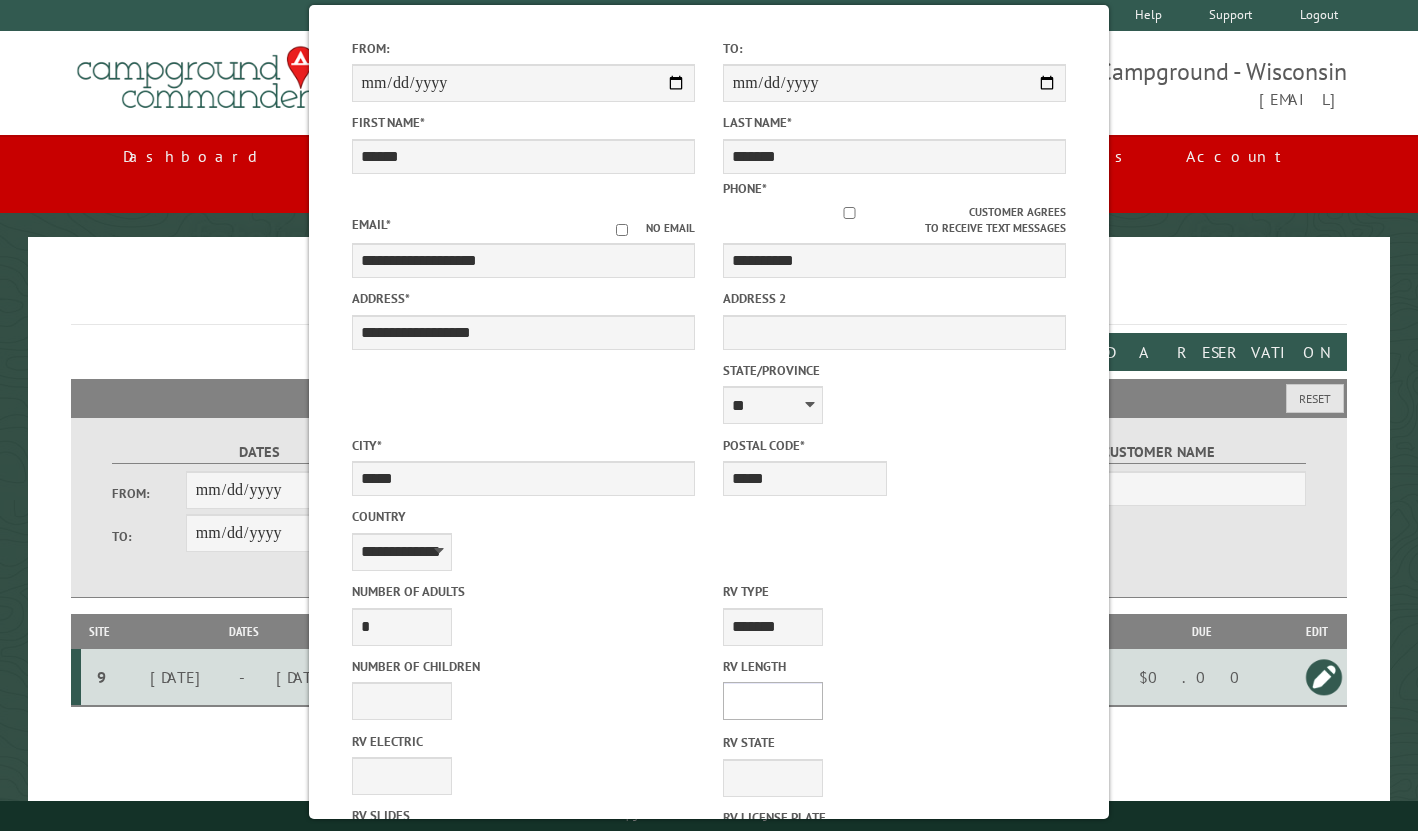 select on "**" 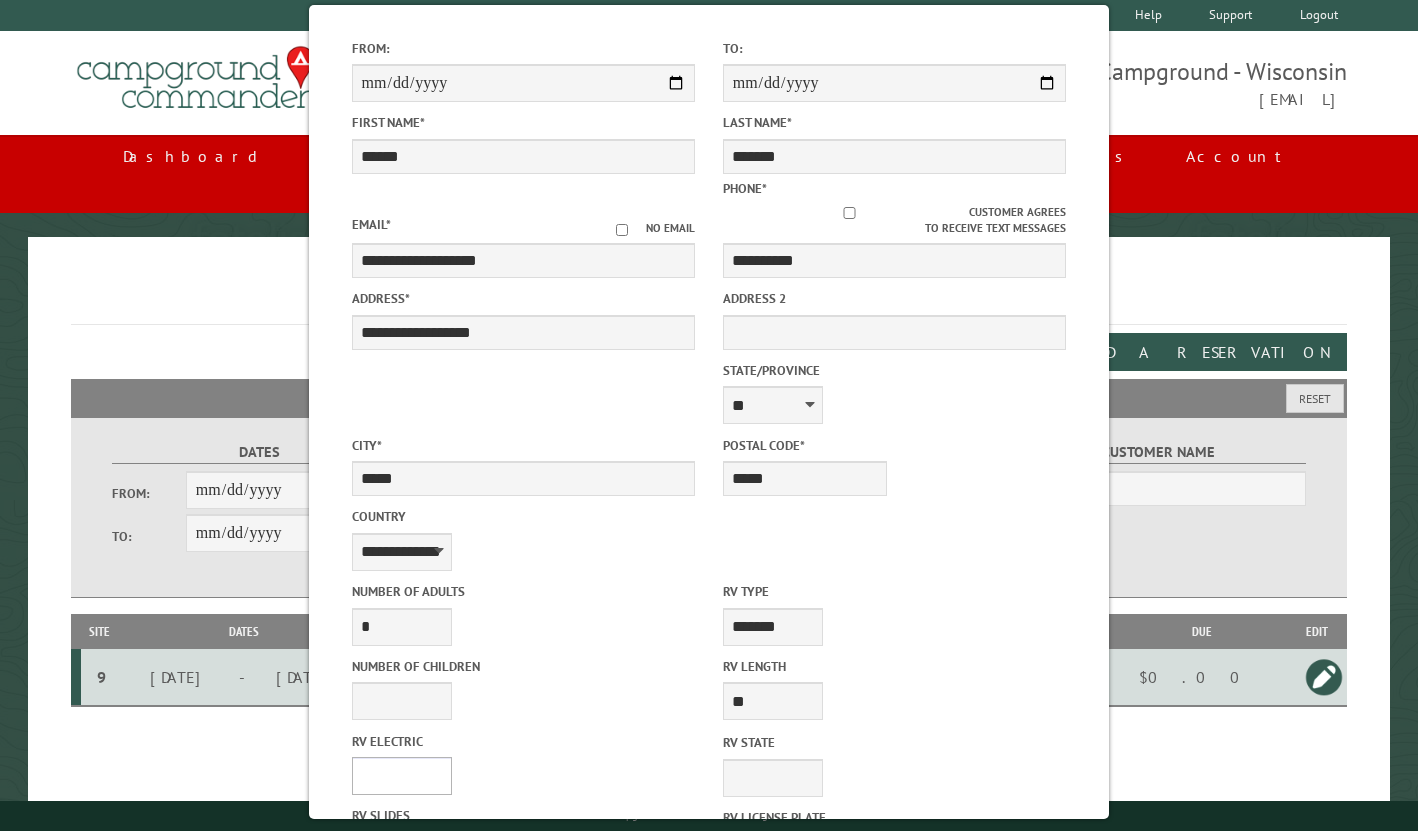 select on "***" 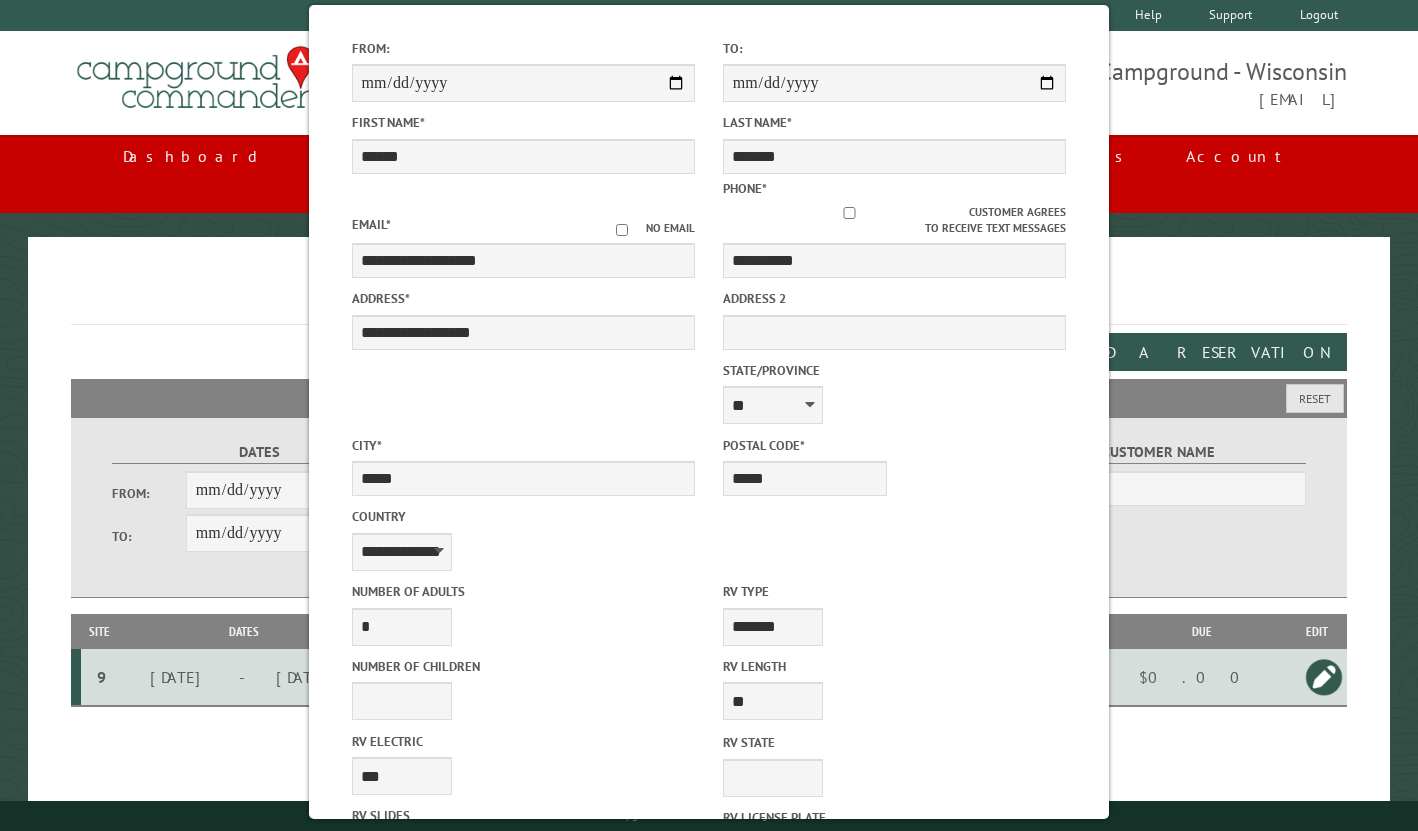 click on "RV Slides
* * * * * * * * * * **" at bounding box center [805, 465] 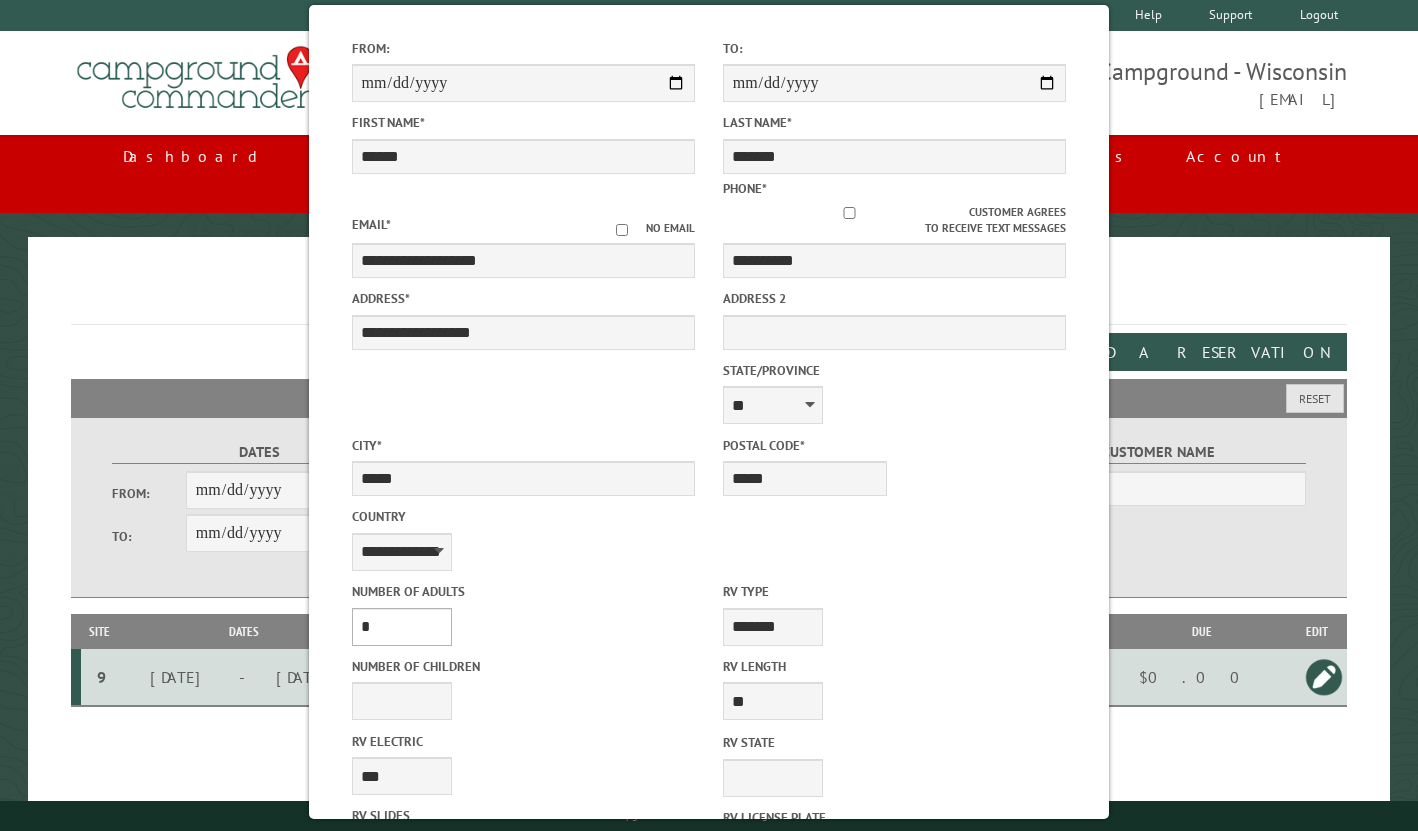 select on "*" 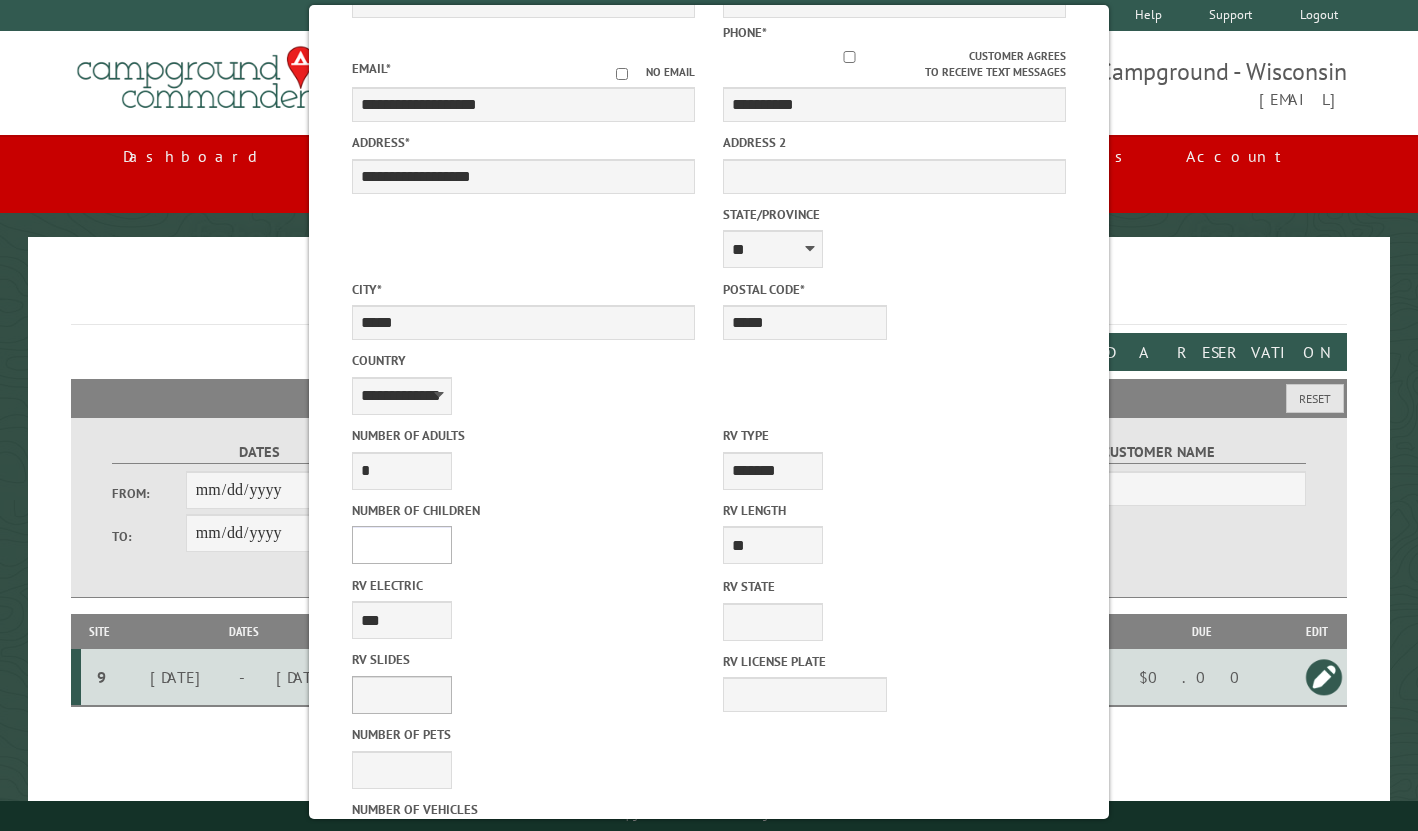 scroll, scrollTop: 394, scrollLeft: 0, axis: vertical 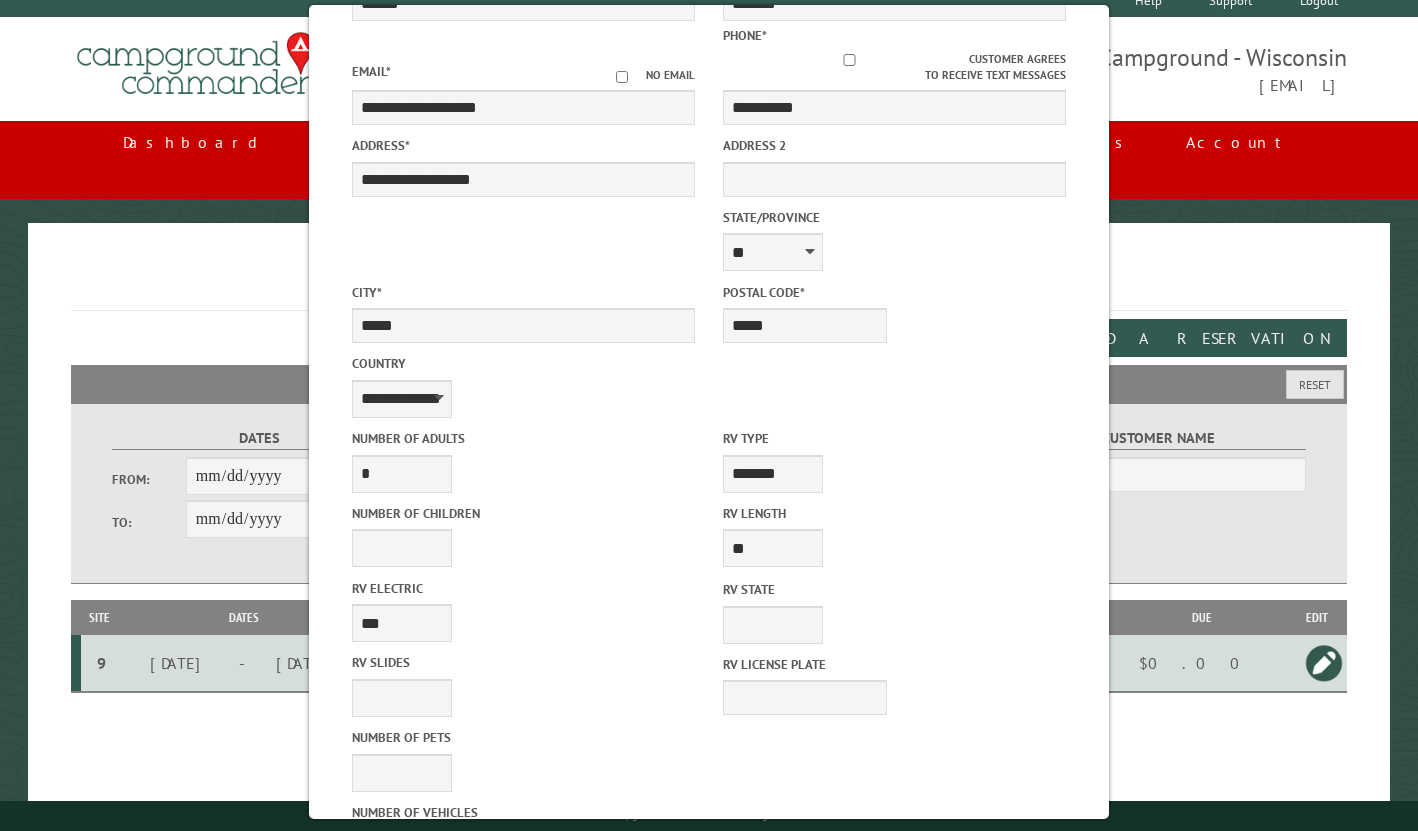 click on "Reserve Now" at bounding box center (618, 1164) 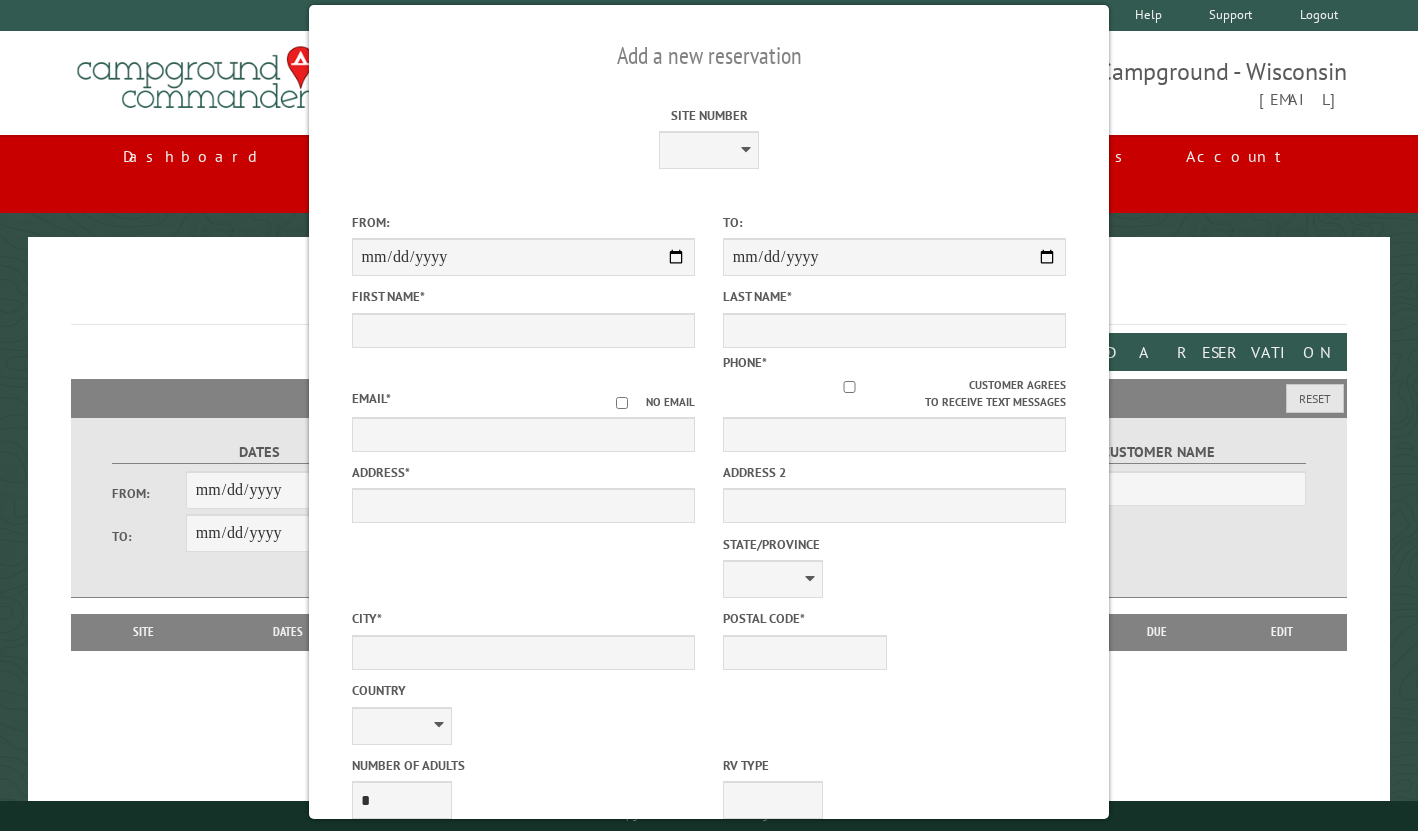 scroll, scrollTop: 0, scrollLeft: 0, axis: both 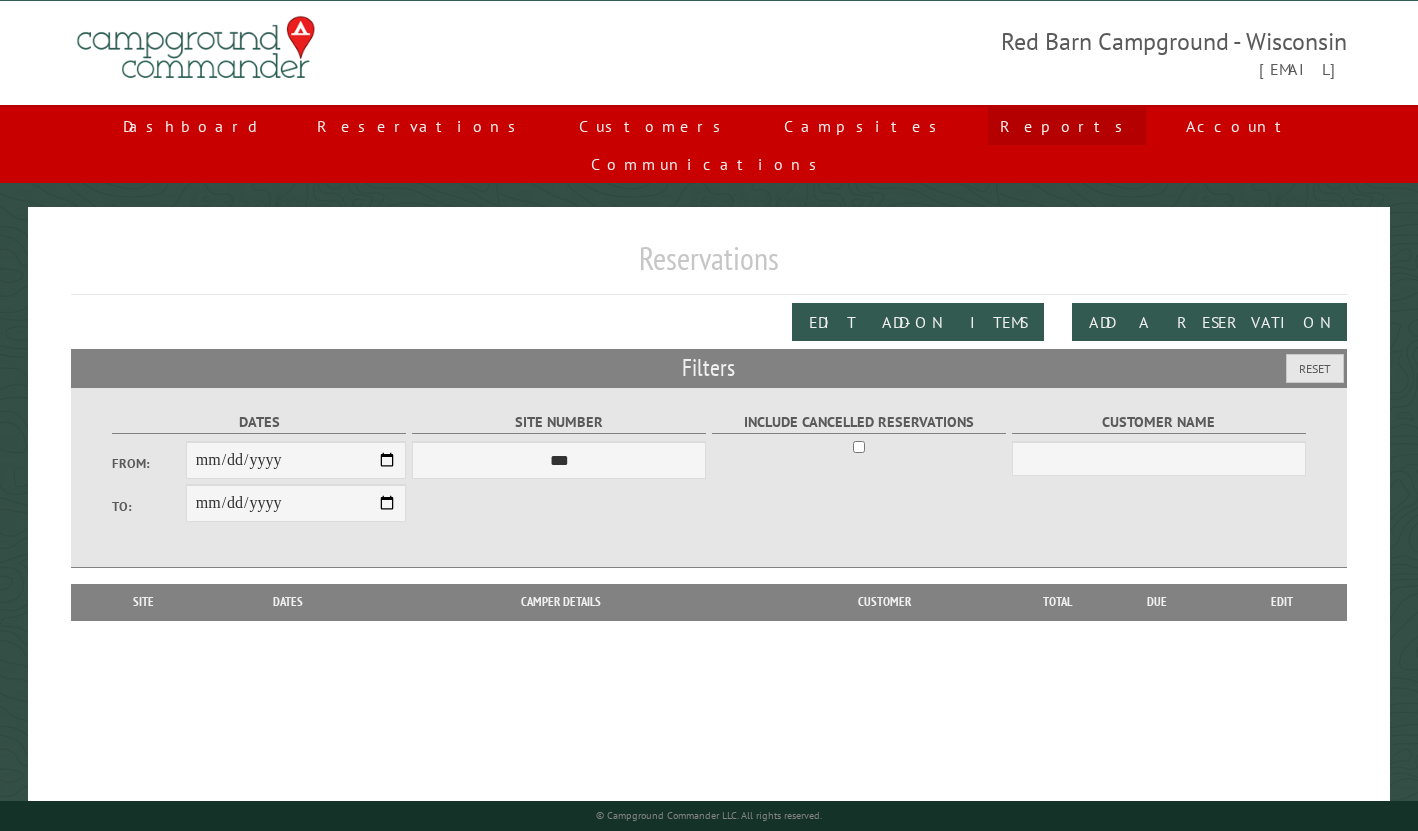 click on "Reports" at bounding box center [1067, 126] 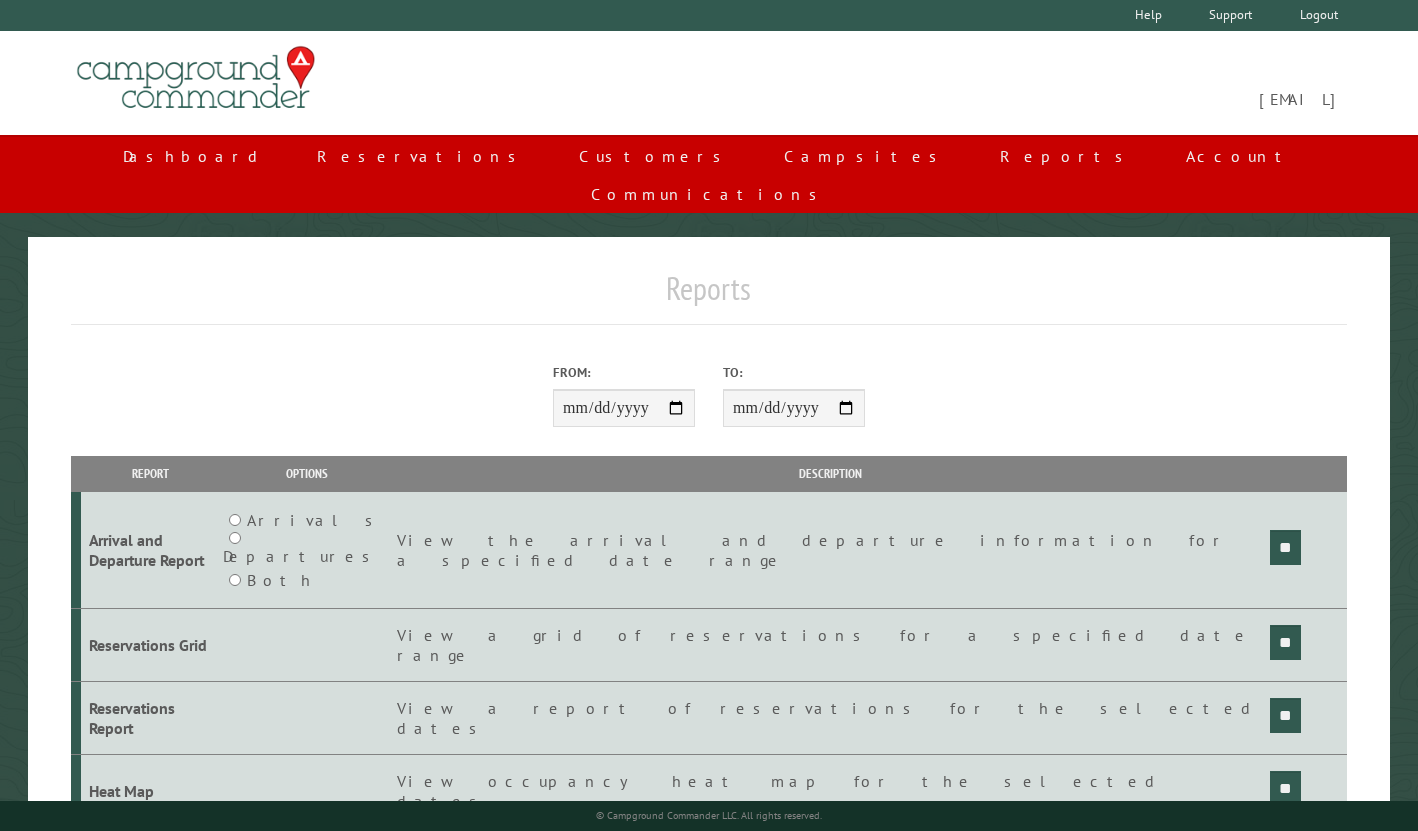 scroll, scrollTop: 0, scrollLeft: 0, axis: both 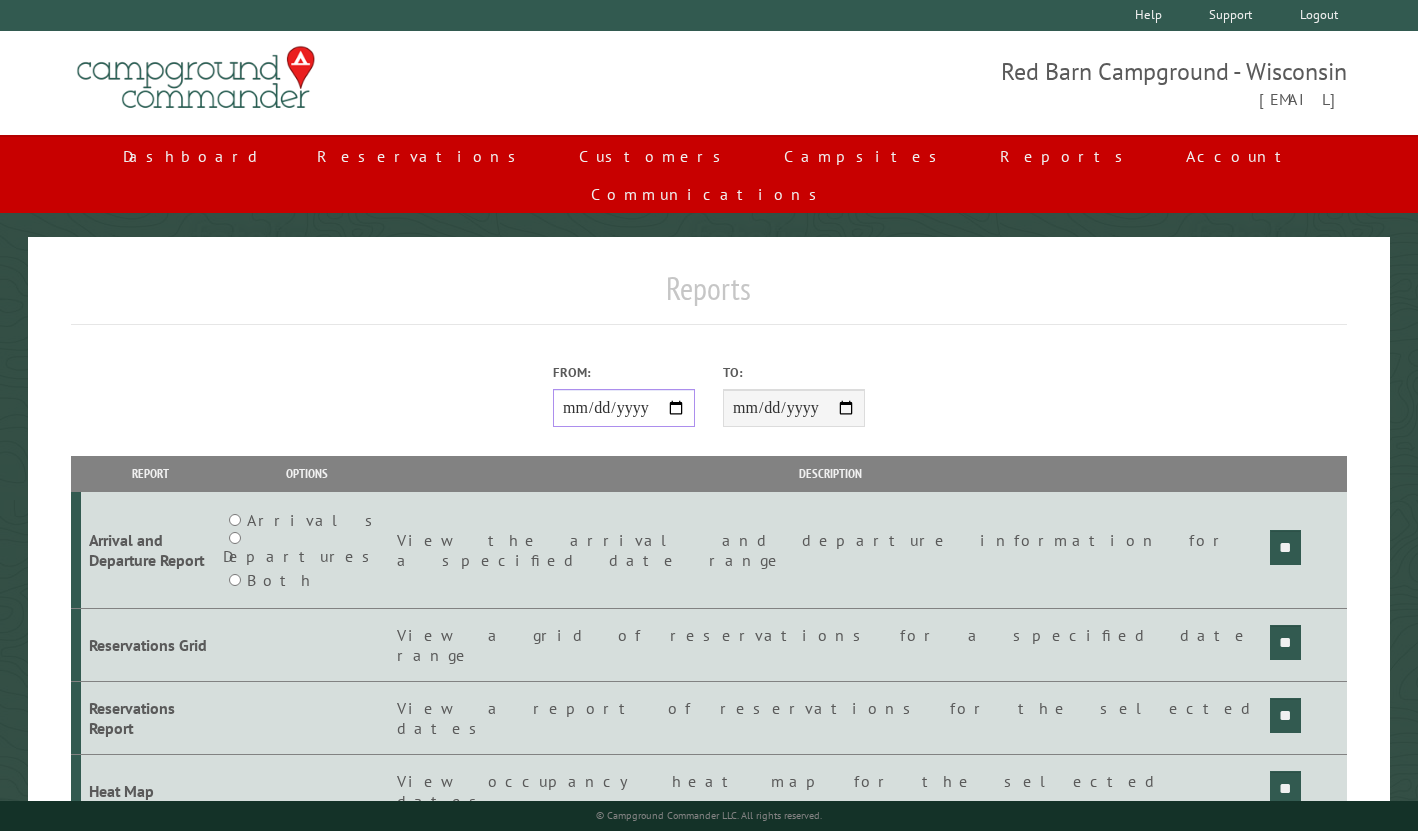 drag, startPoint x: 631, startPoint y: 374, endPoint x: 612, endPoint y: 380, distance: 19.924858 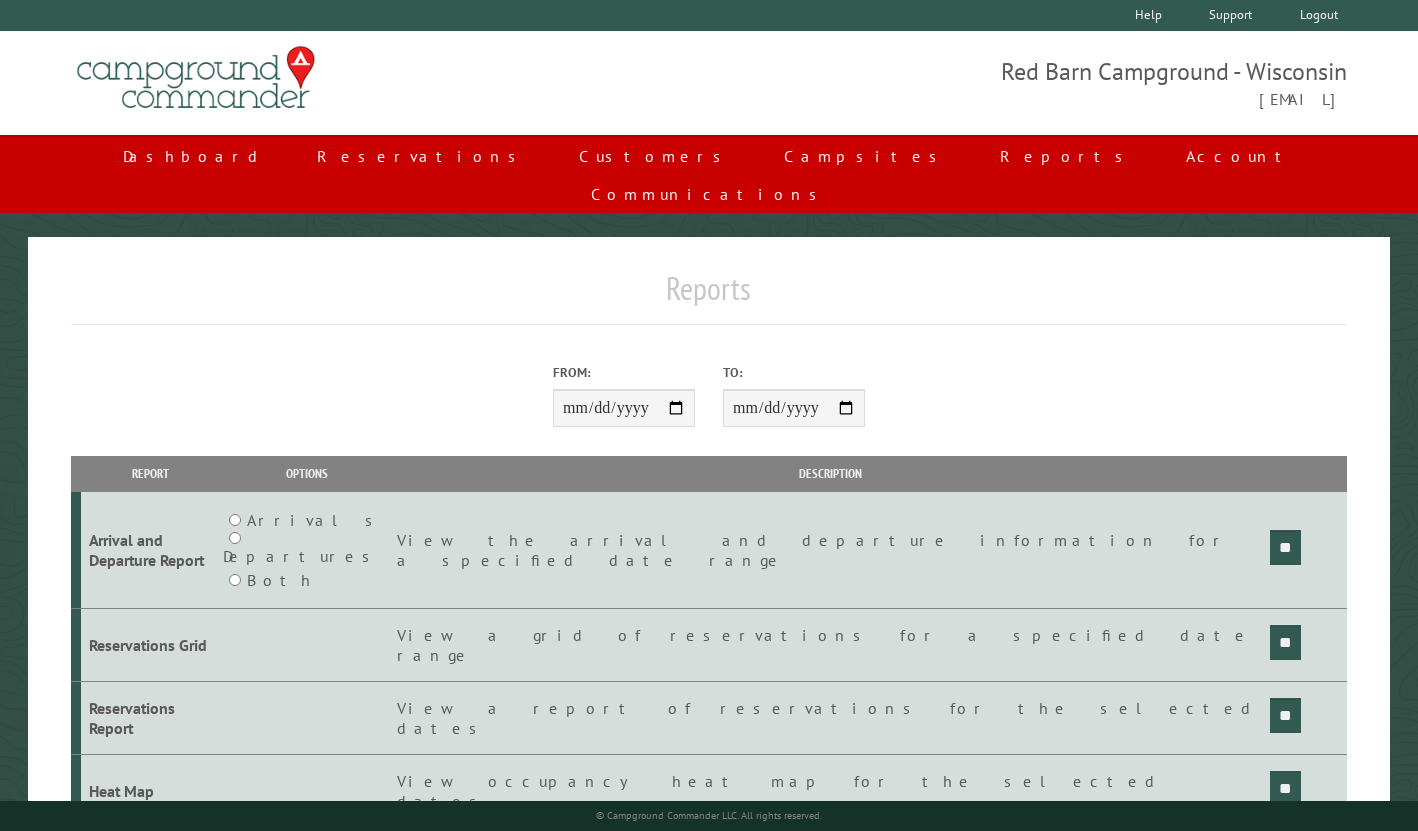 type on "**********" 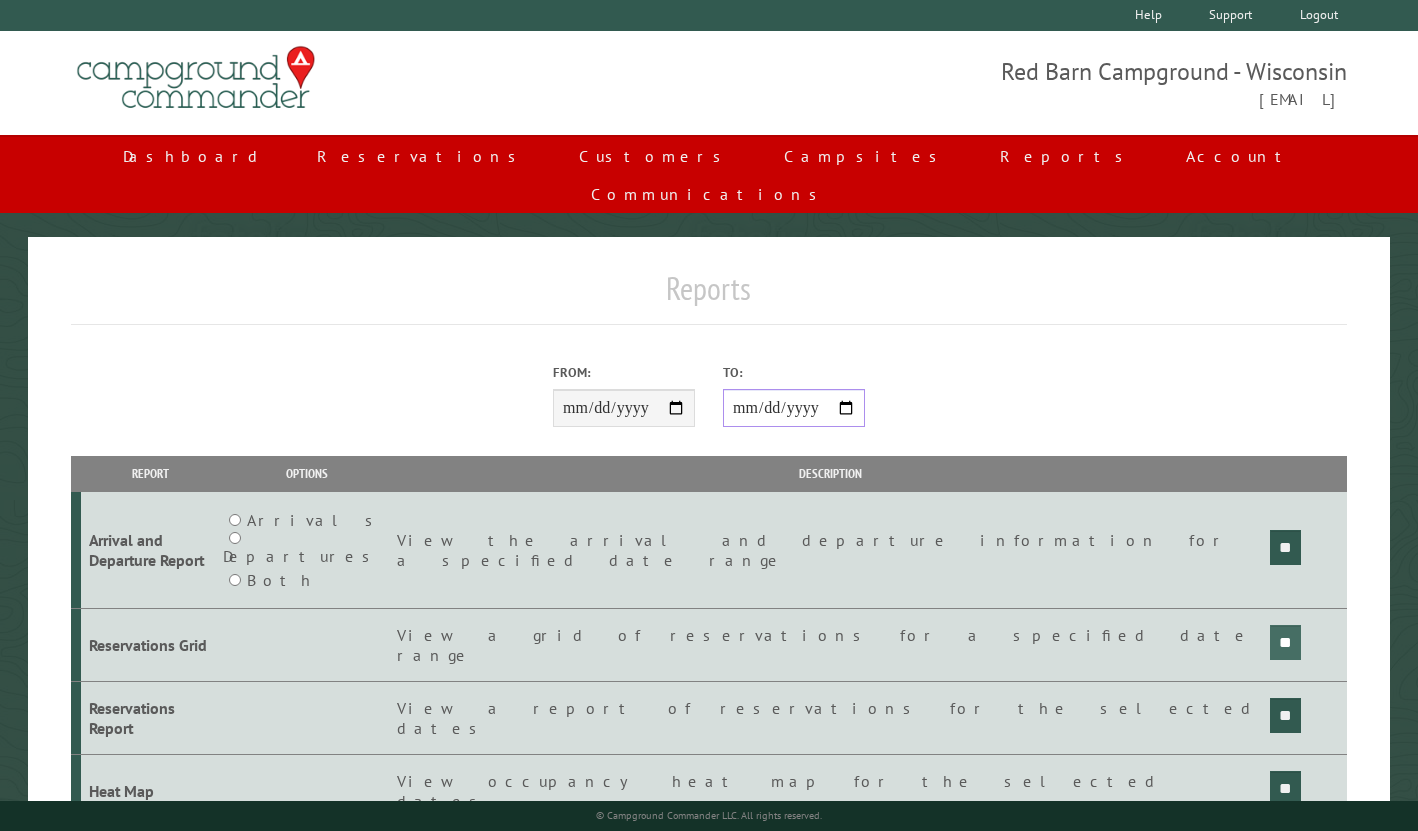 type on "**********" 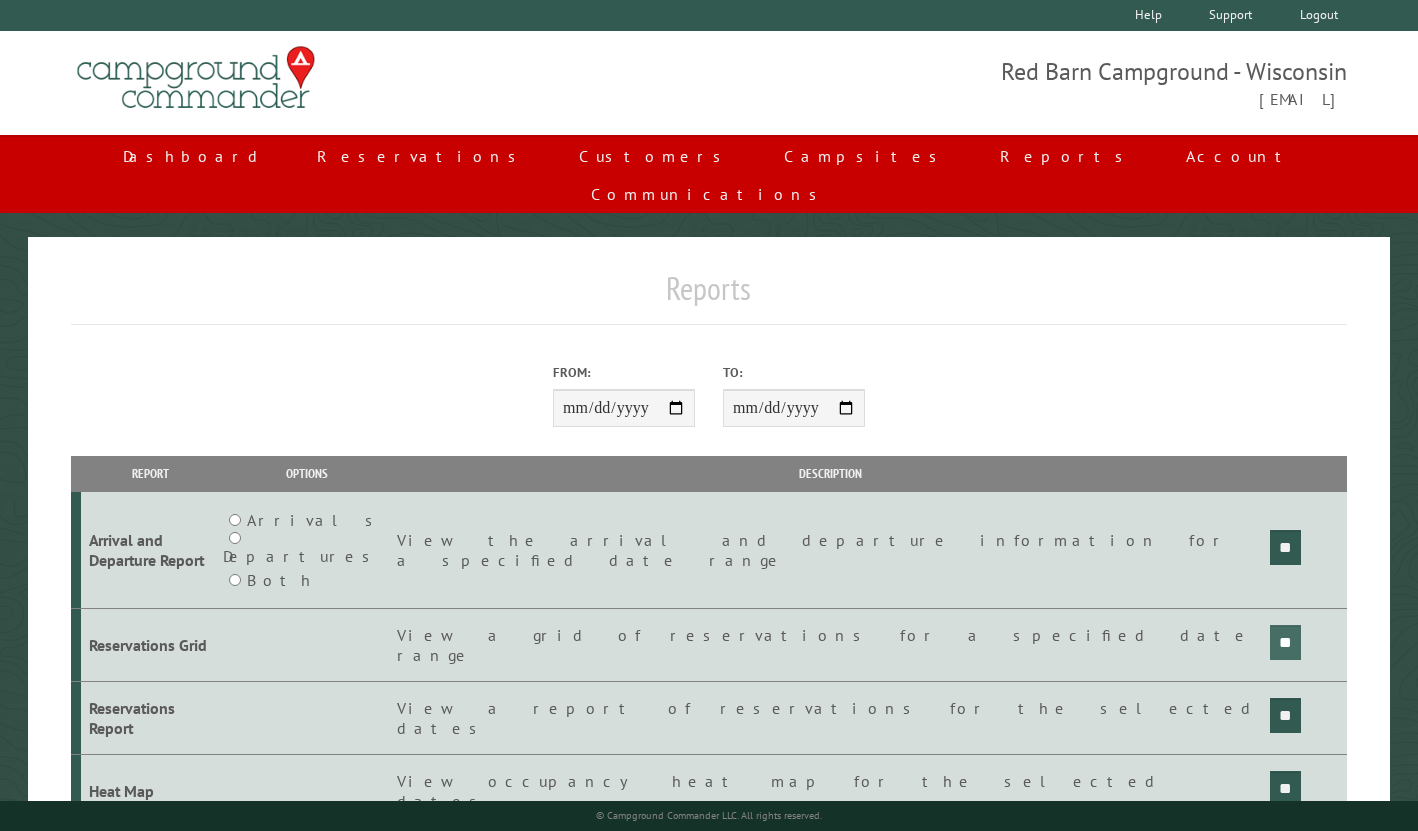 click on "**" at bounding box center (1285, 547) 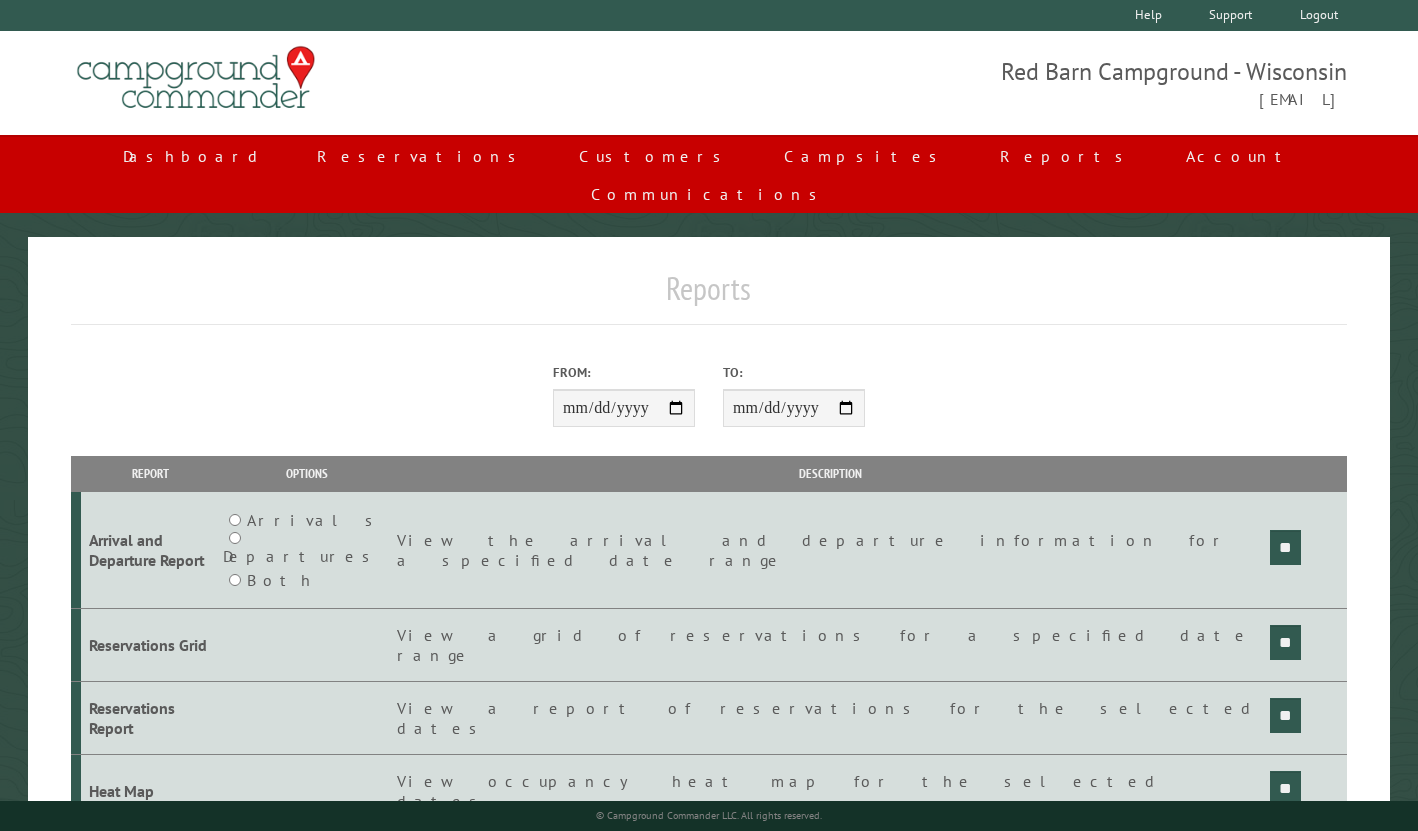 click on "**********" at bounding box center (708, 83) 